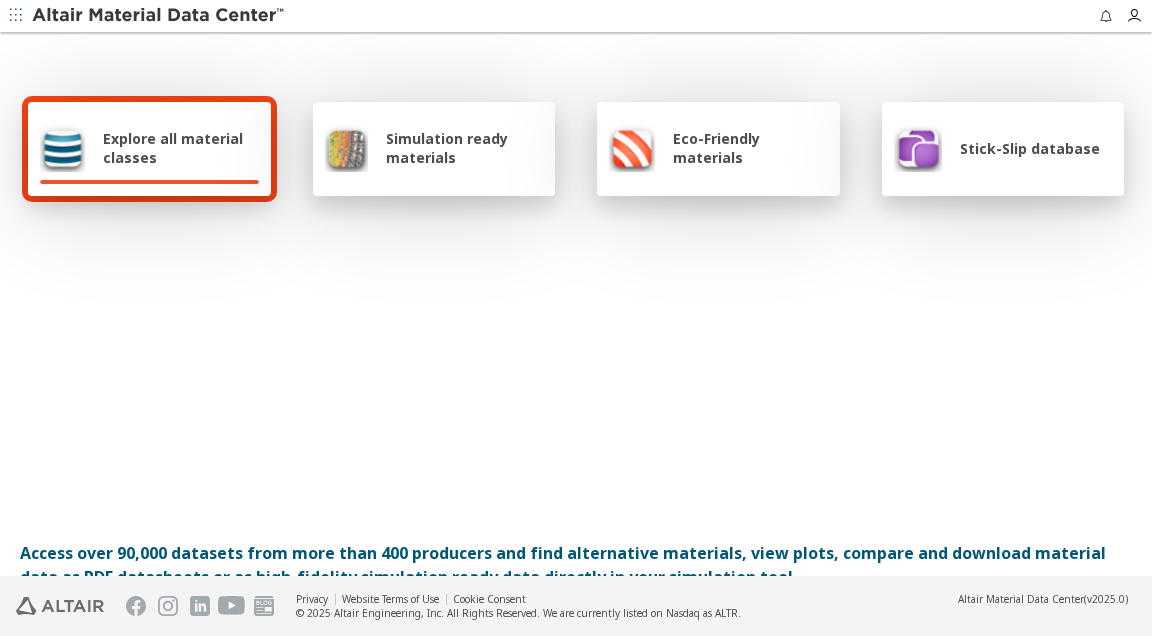 scroll, scrollTop: 0, scrollLeft: 0, axis: both 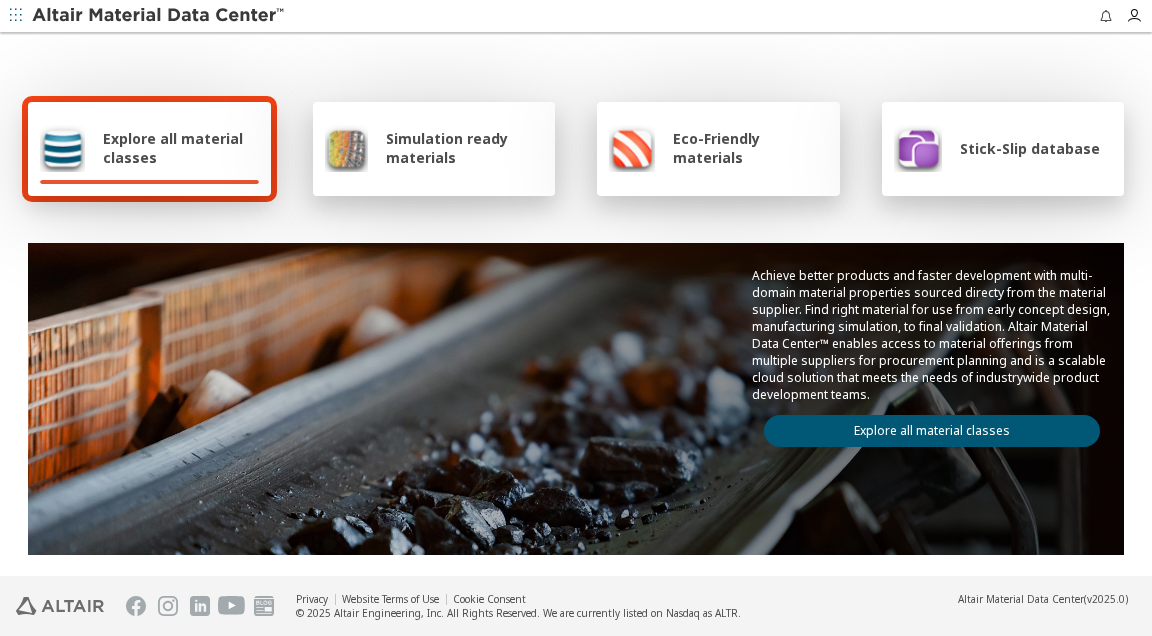 click on "Explore all material classes" at bounding box center (932, 431) 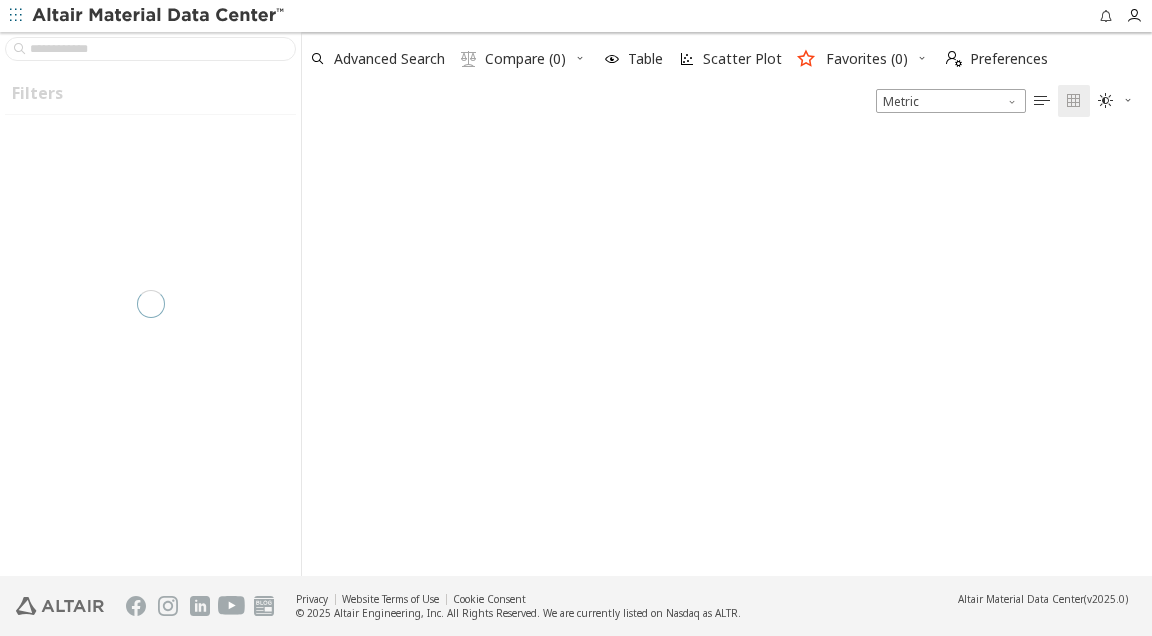 scroll, scrollTop: 0, scrollLeft: 0, axis: both 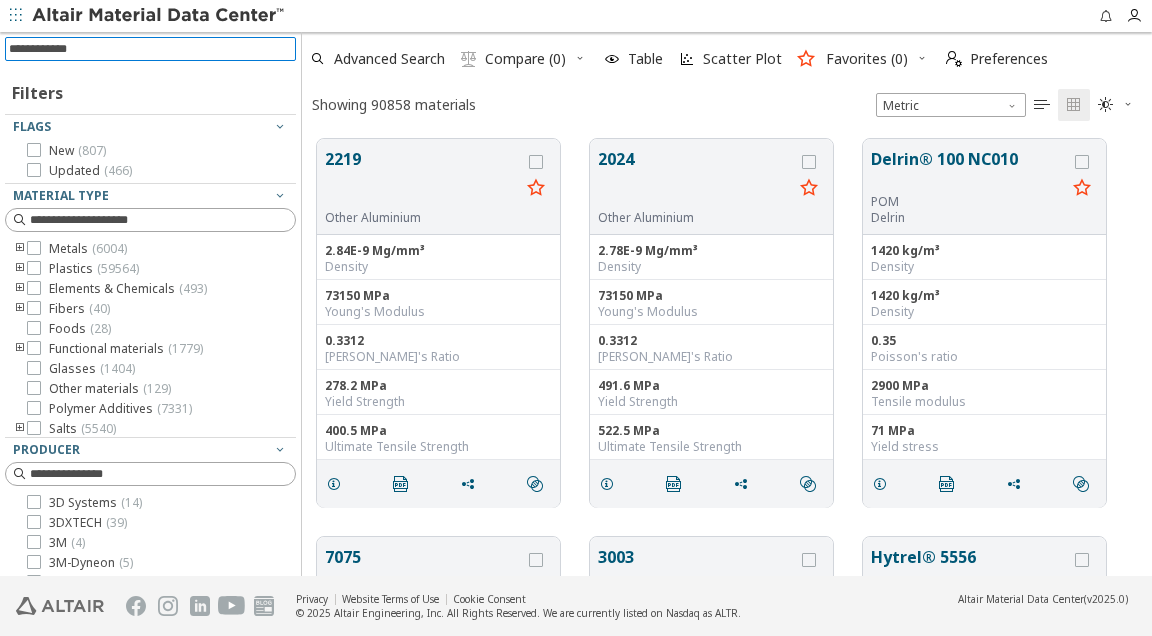 click at bounding box center (152, 49) 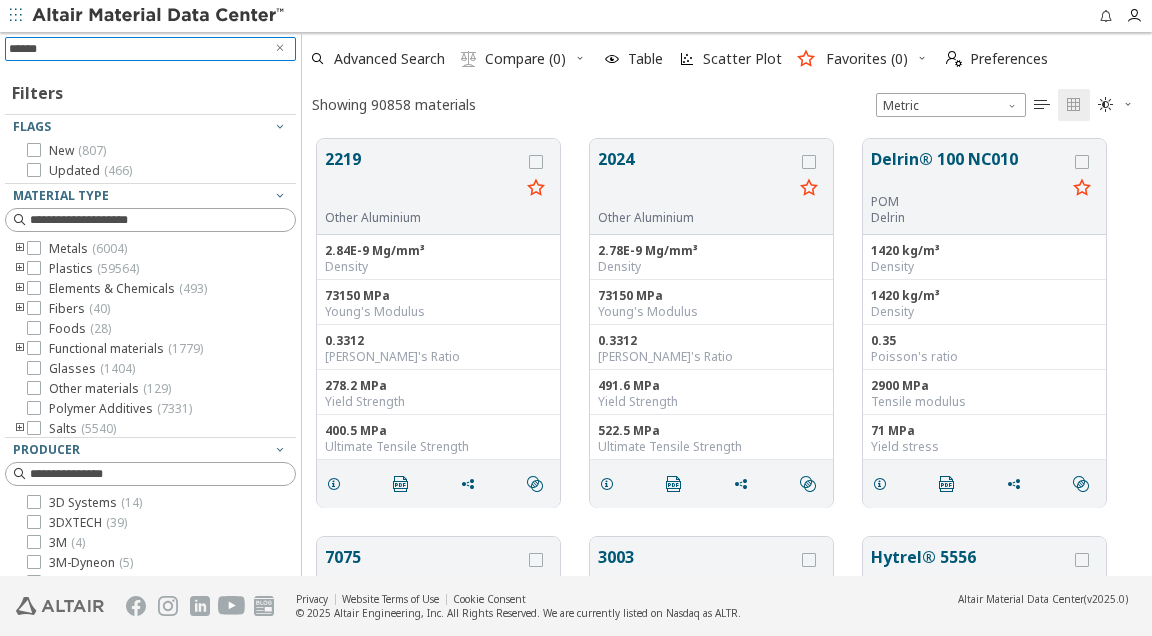 type on "*******" 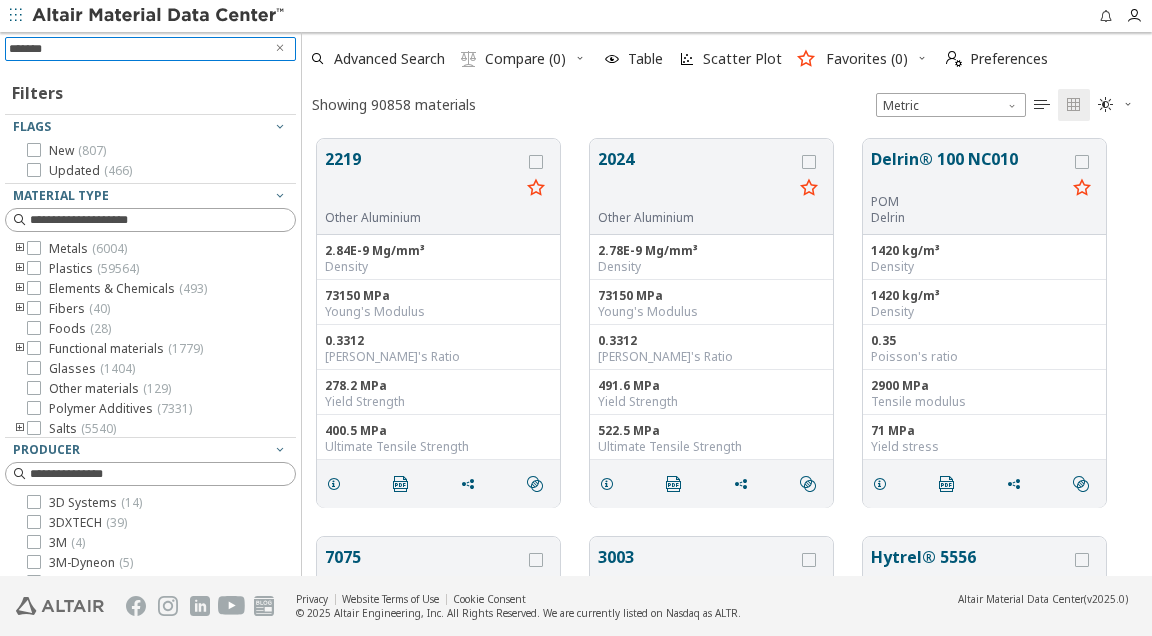 type 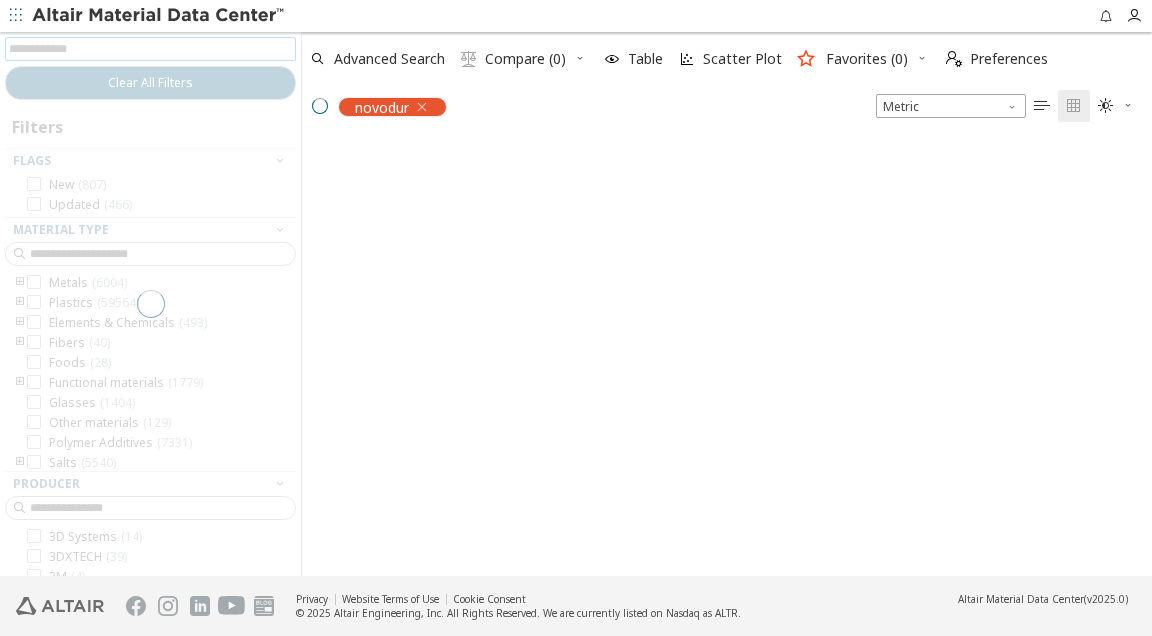 scroll, scrollTop: 451, scrollLeft: 850, axis: both 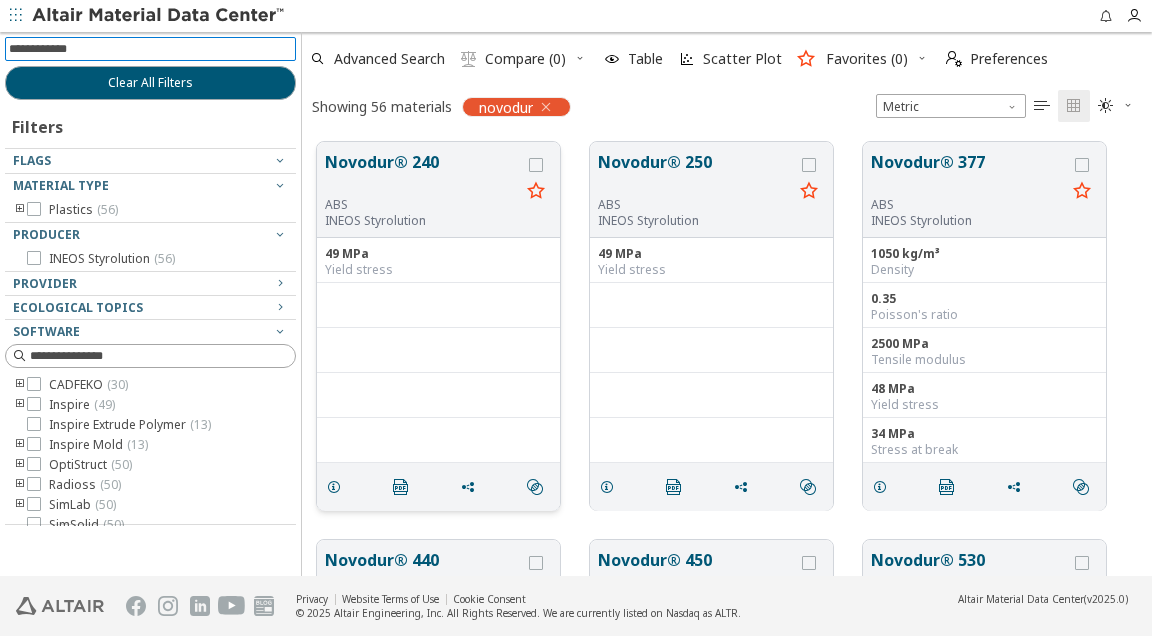 click at bounding box center (334, 487) 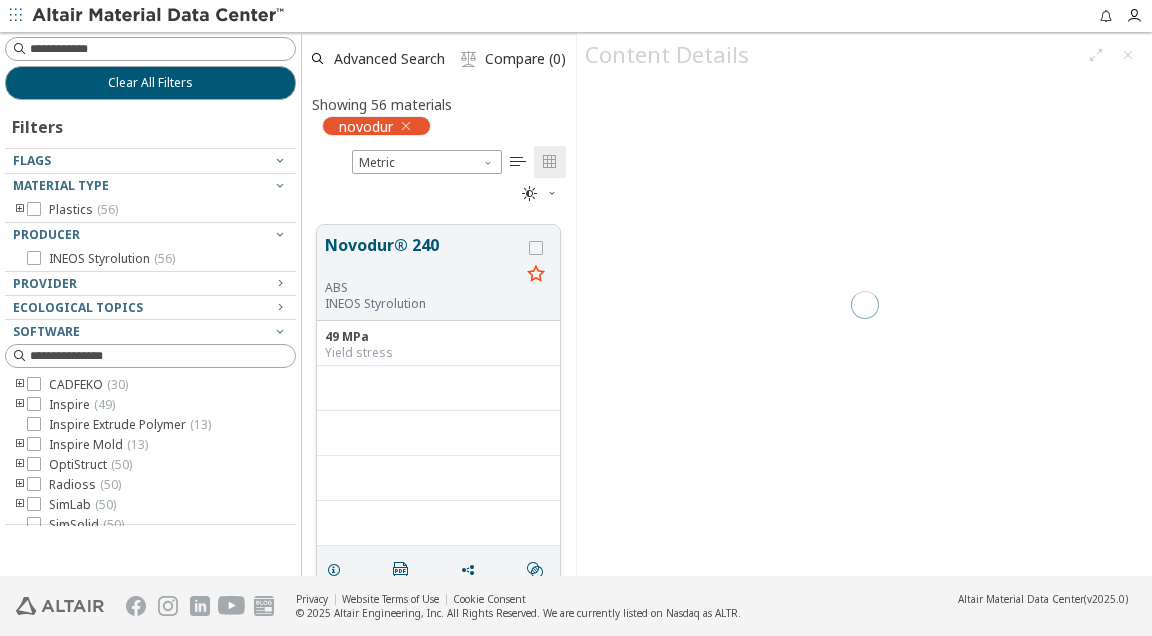 scroll, scrollTop: 368, scrollLeft: 274, axis: both 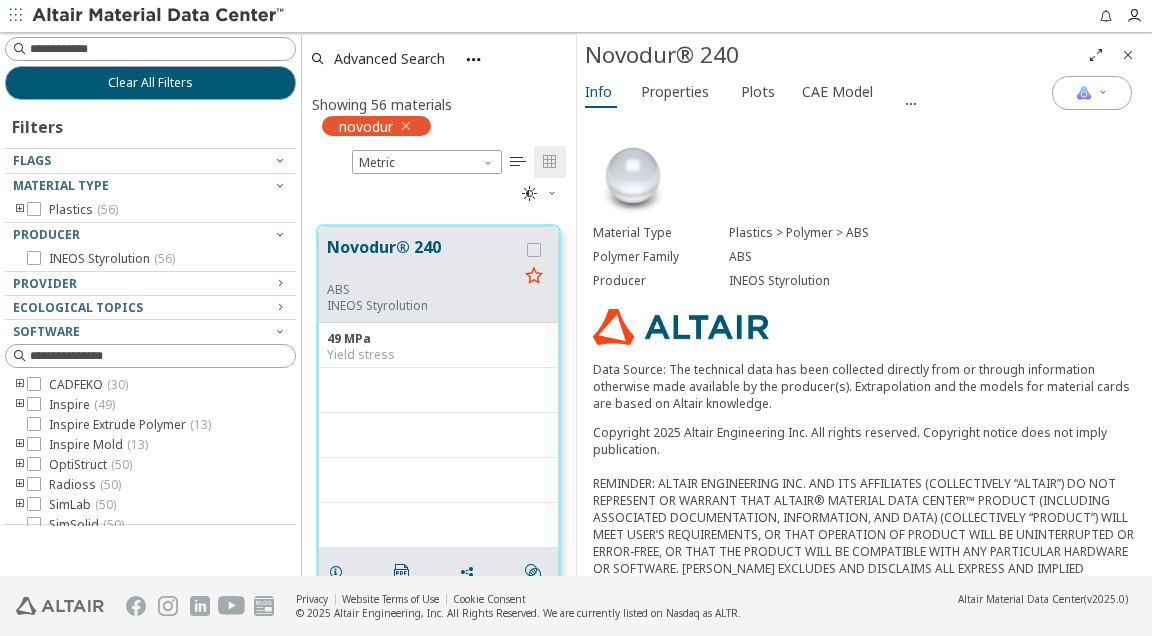 click on "Material Type  Plastics > Polymer > ABS Polymer Family  ABS Producer  INEOS Styrolution Data Source: The technical data has been collected directly from or through information otherwise made available by the producer(s). Extrapolation and the models for material cards are based on Altair knowledge.
Copyright 2025 Altair Engineering Inc.  All rights reserved.  Copyright notice does not imply publication.
Characteristics Processing Injection molding Delivery Form Pellets Applications Electrical and electronical, Sports equipment Regional Availability [GEOGRAPHIC_DATA]" at bounding box center (864, 533) 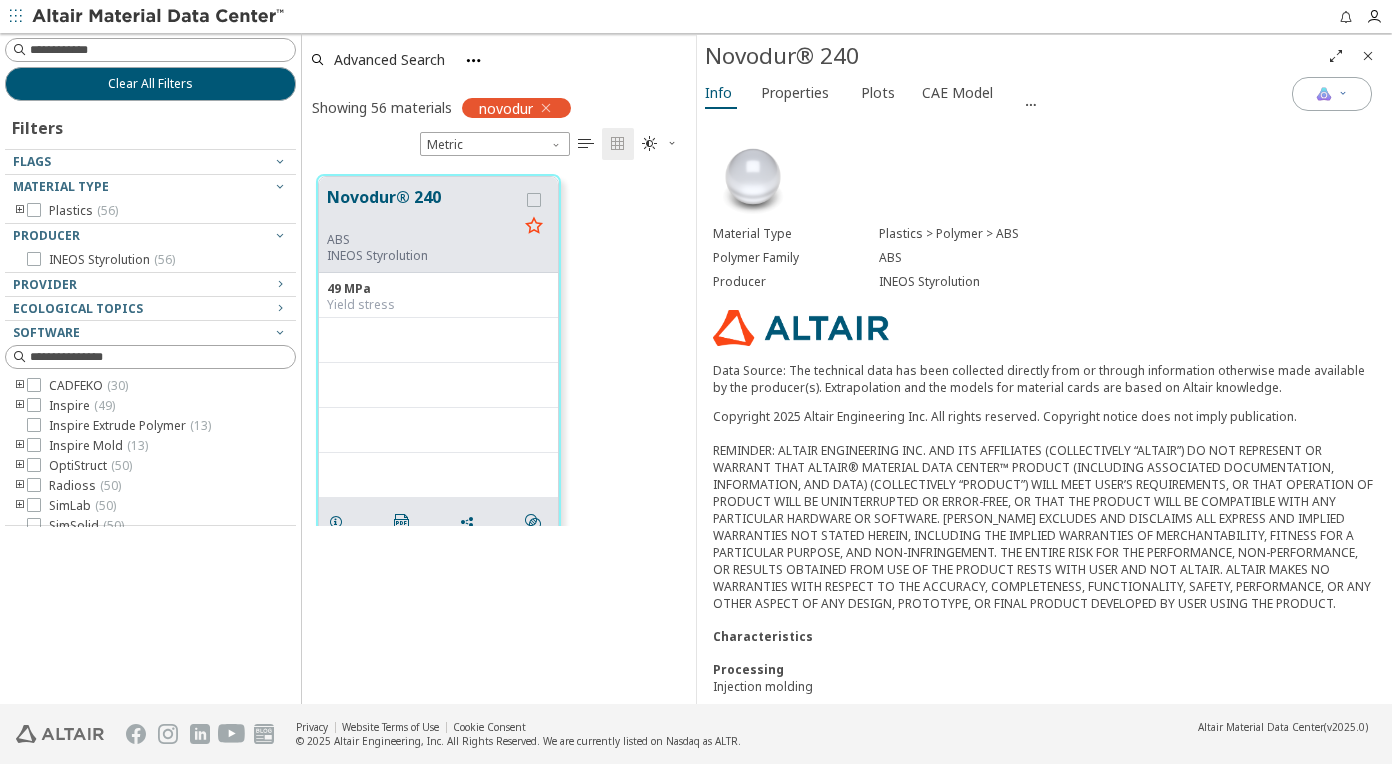 scroll, scrollTop: 0, scrollLeft: 0, axis: both 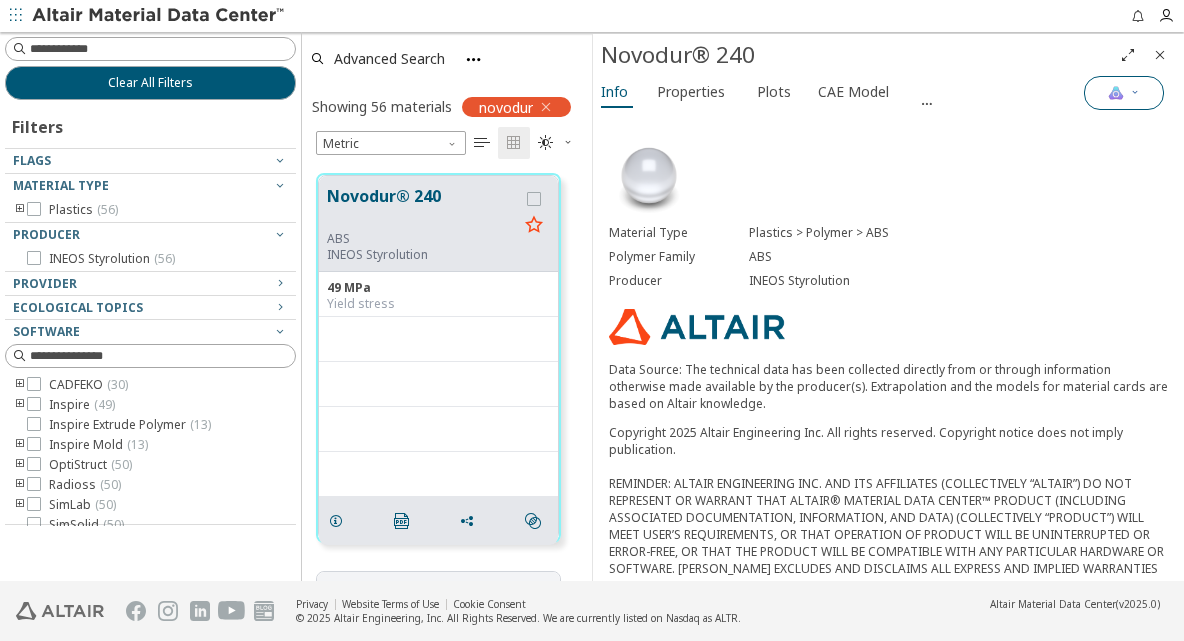 click at bounding box center [1135, 92] 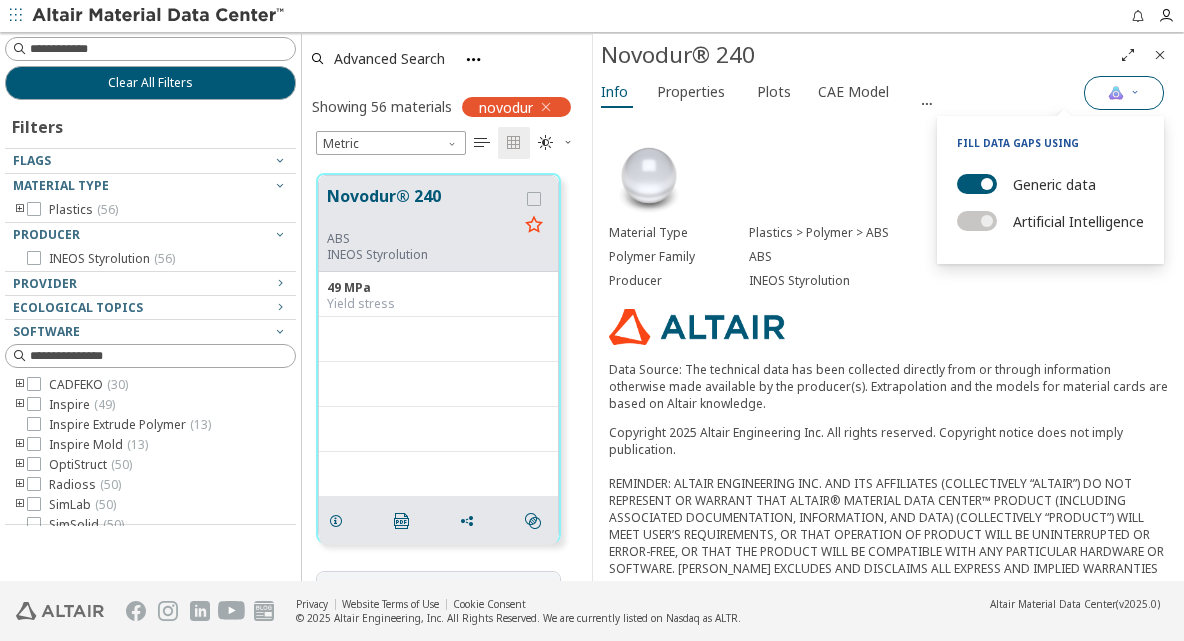 type 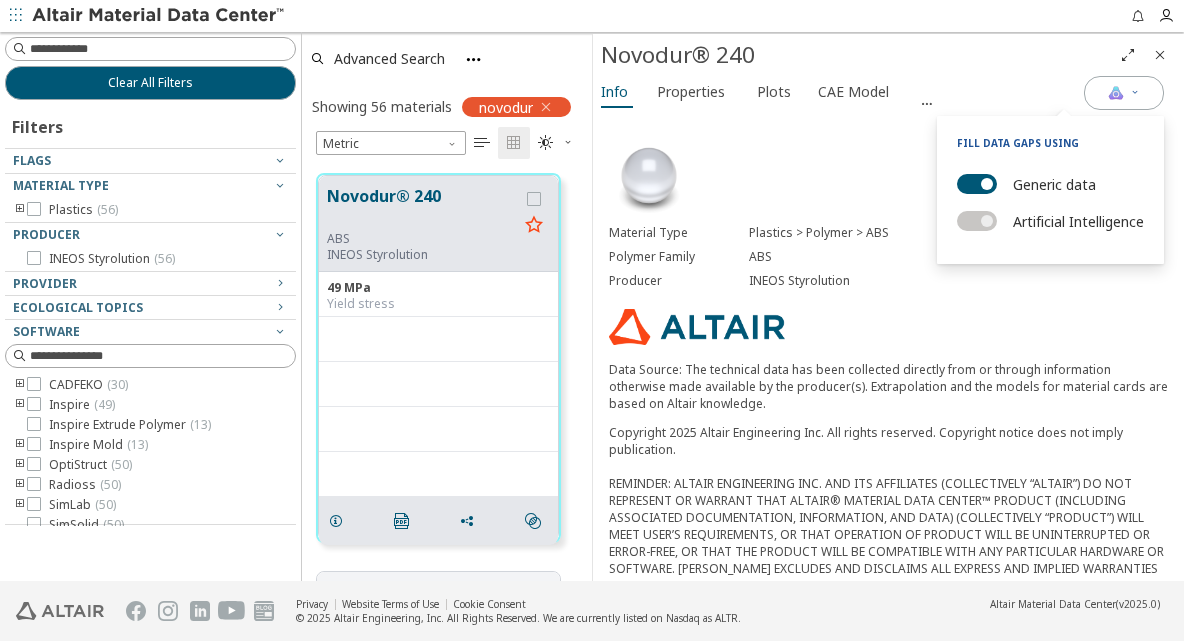 click at bounding box center [546, 107] 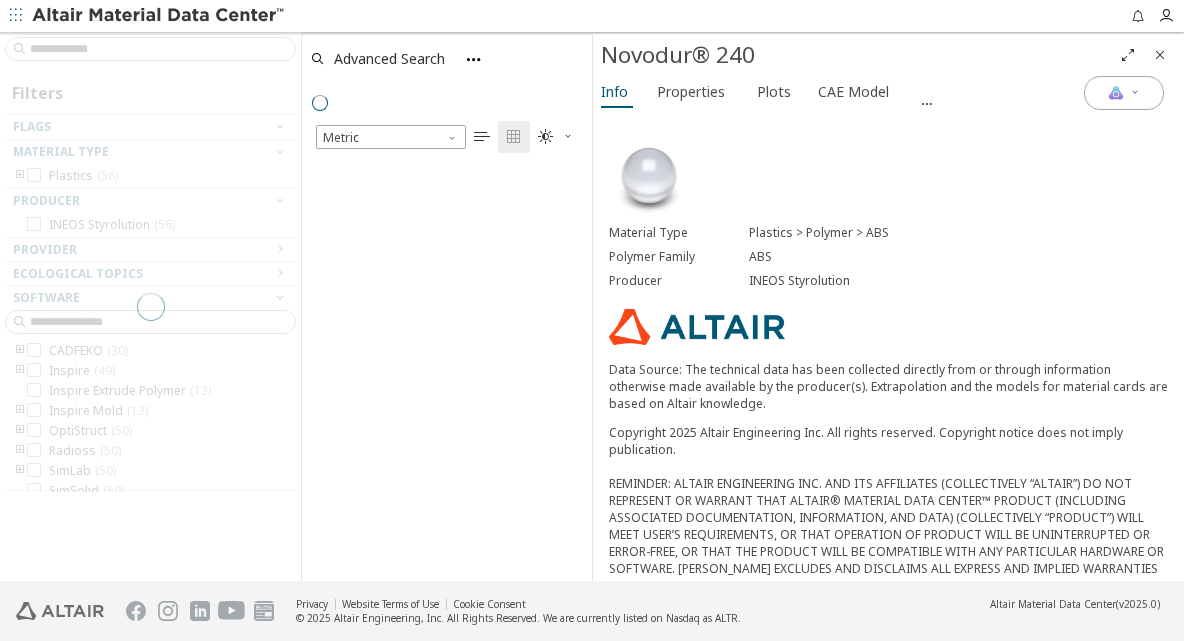 scroll, scrollTop: 2, scrollLeft: 1, axis: both 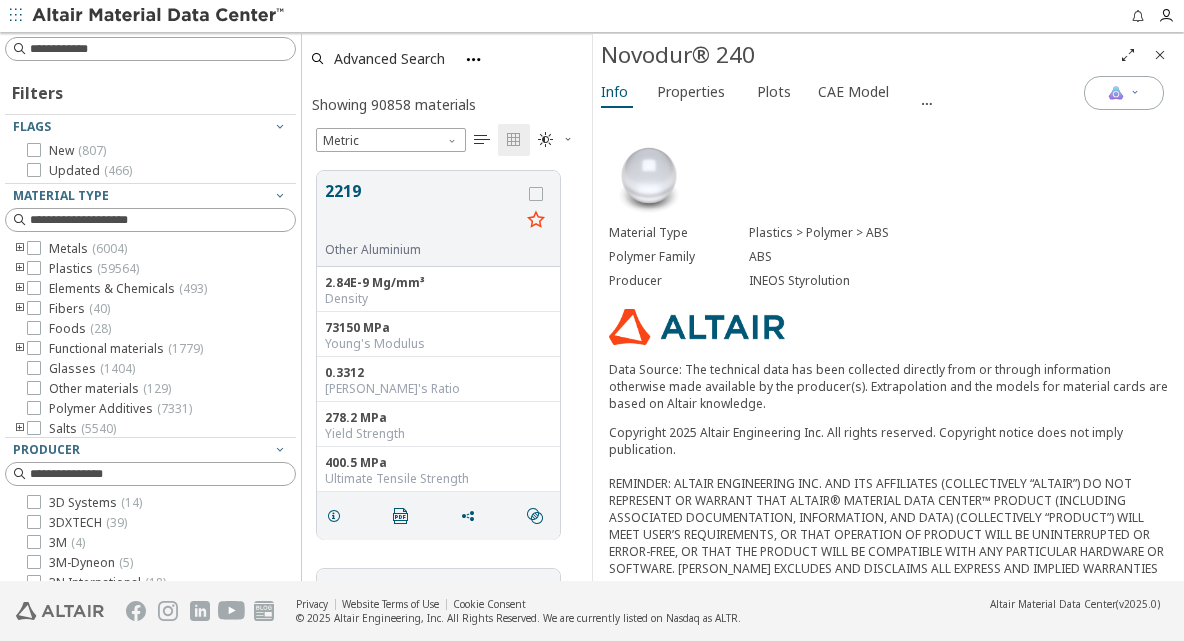 click at bounding box center (162, 49) 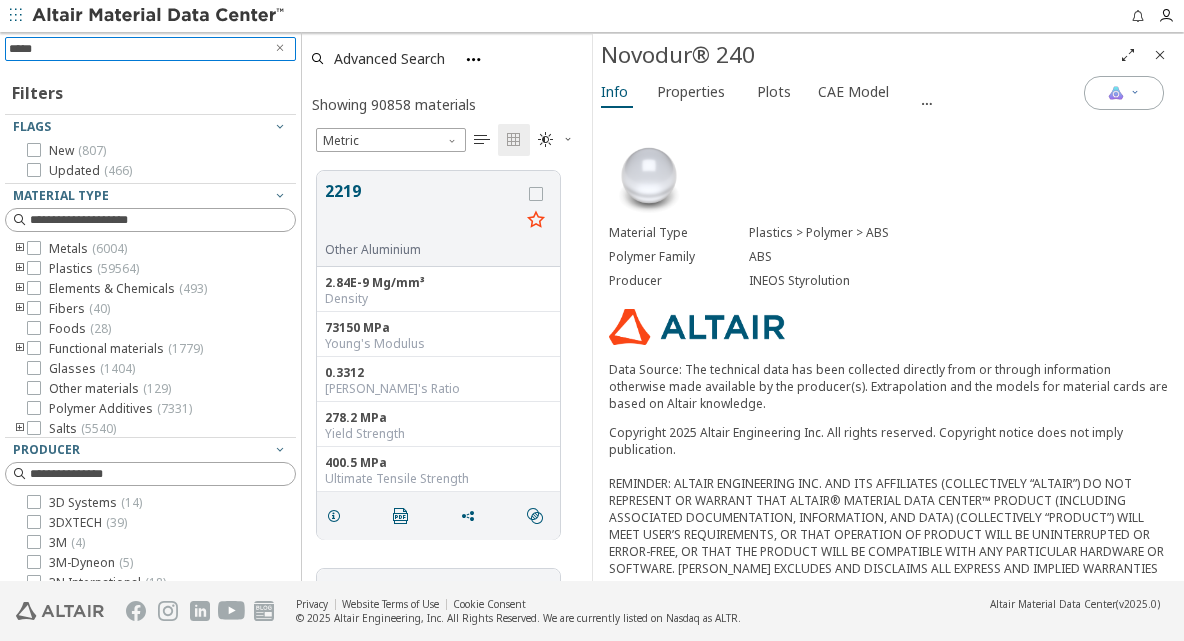 type on "******" 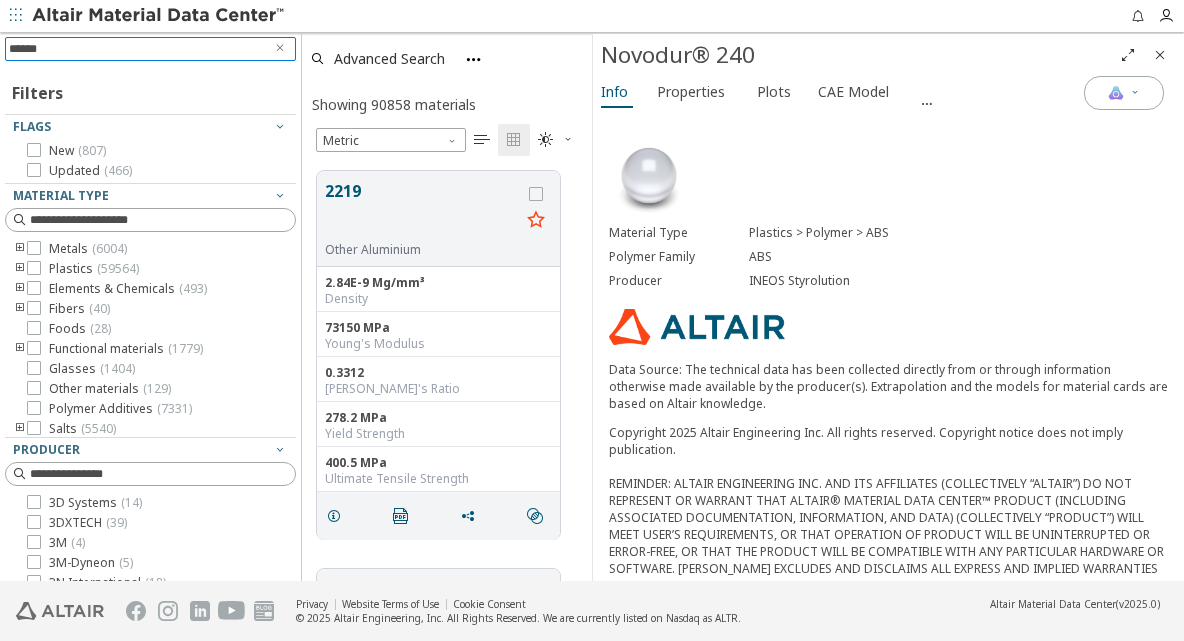 type 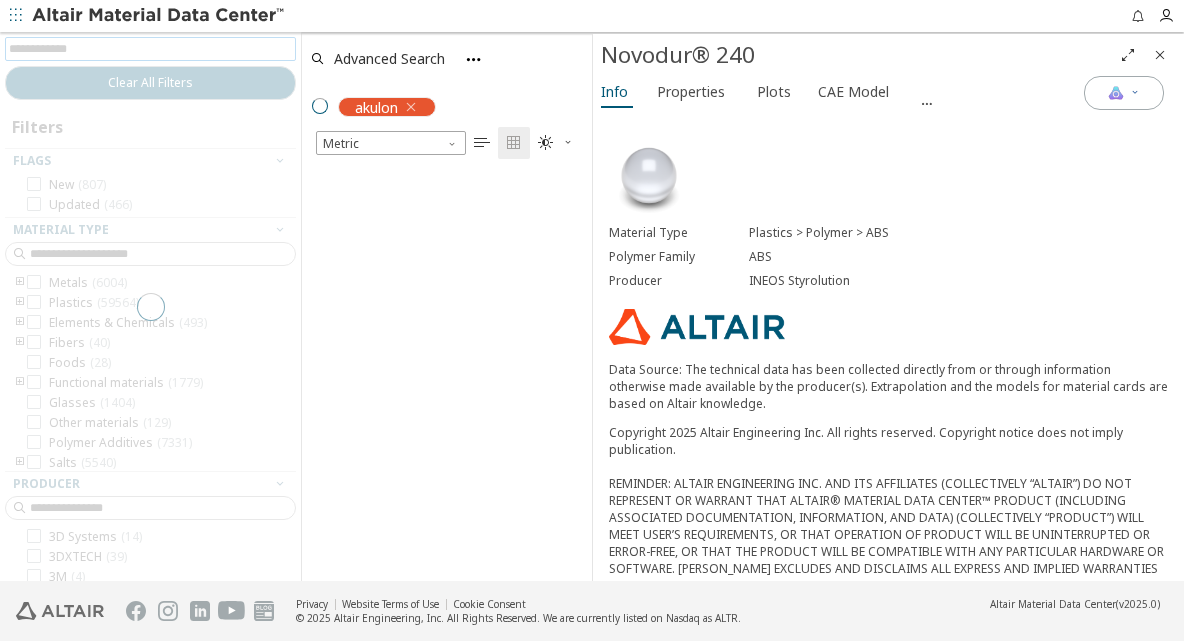 scroll, scrollTop: 423, scrollLeft: 290, axis: both 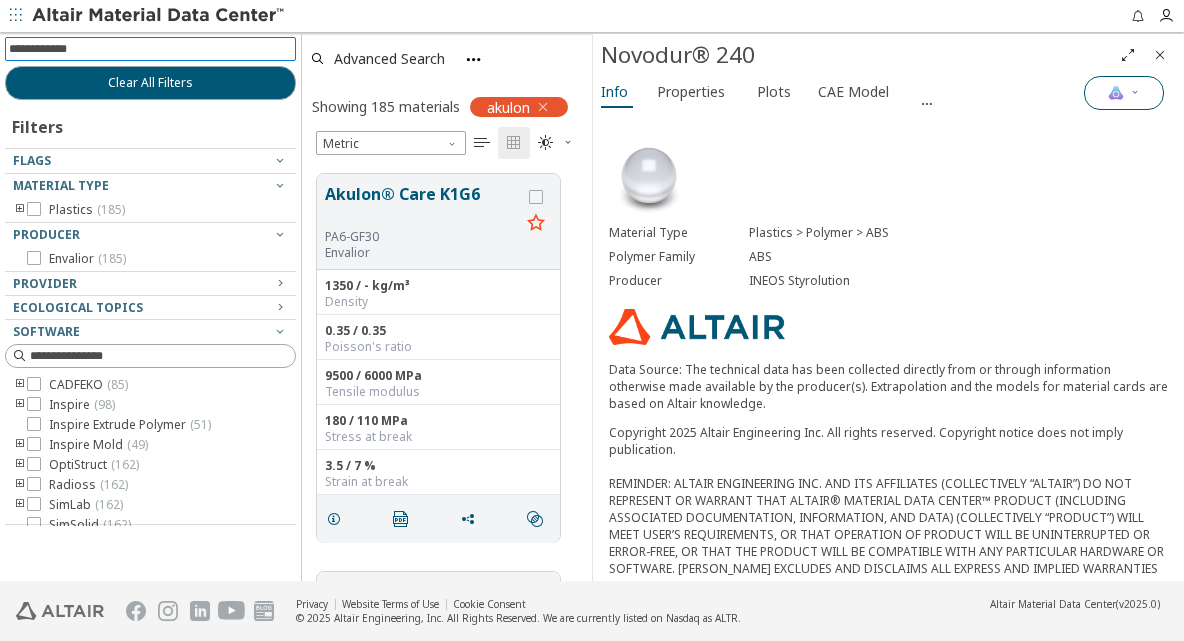 click at bounding box center (1135, 92) 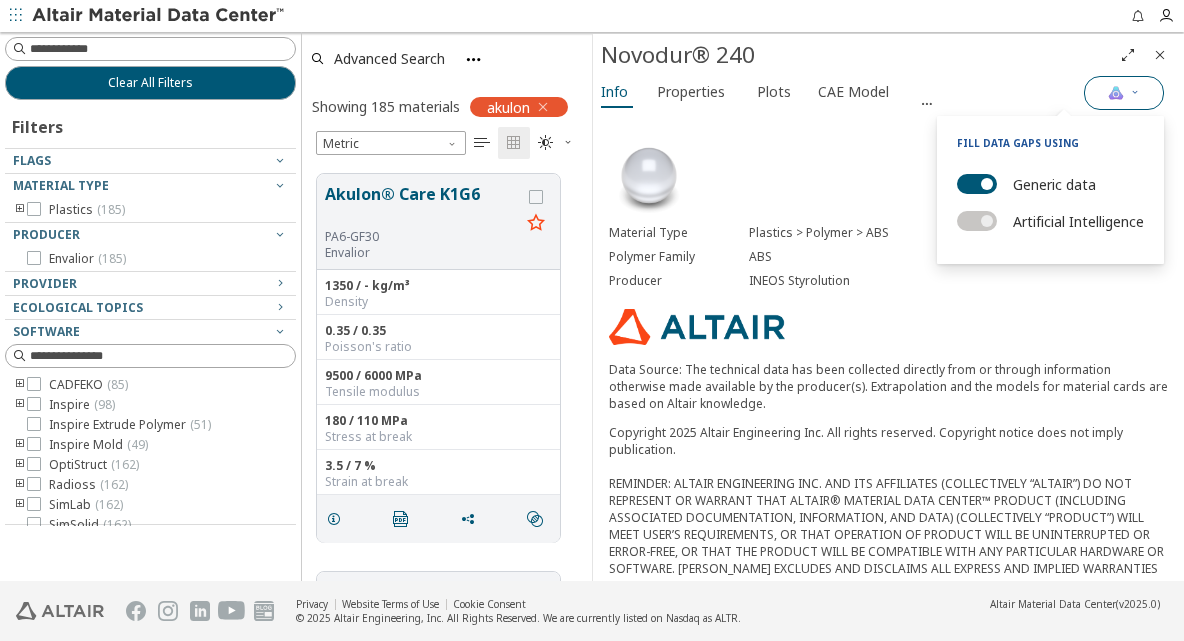click on "Materials Intelligence" at bounding box center [1124, 93] 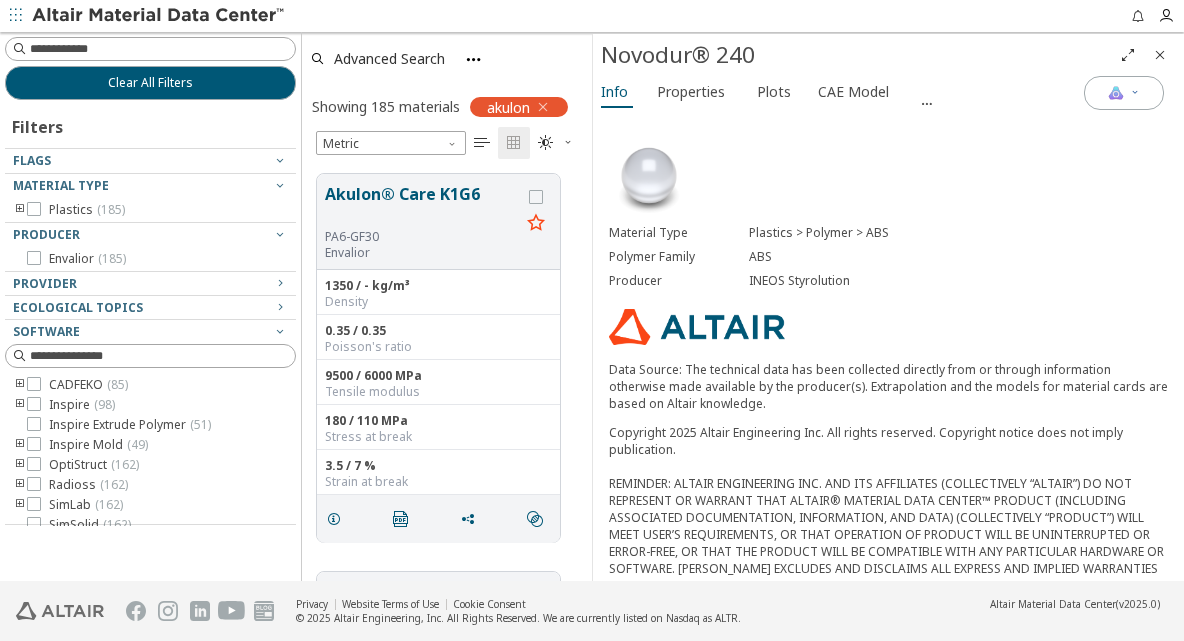 drag, startPoint x: 772, startPoint y: 372, endPoint x: 689, endPoint y: 389, distance: 84.723076 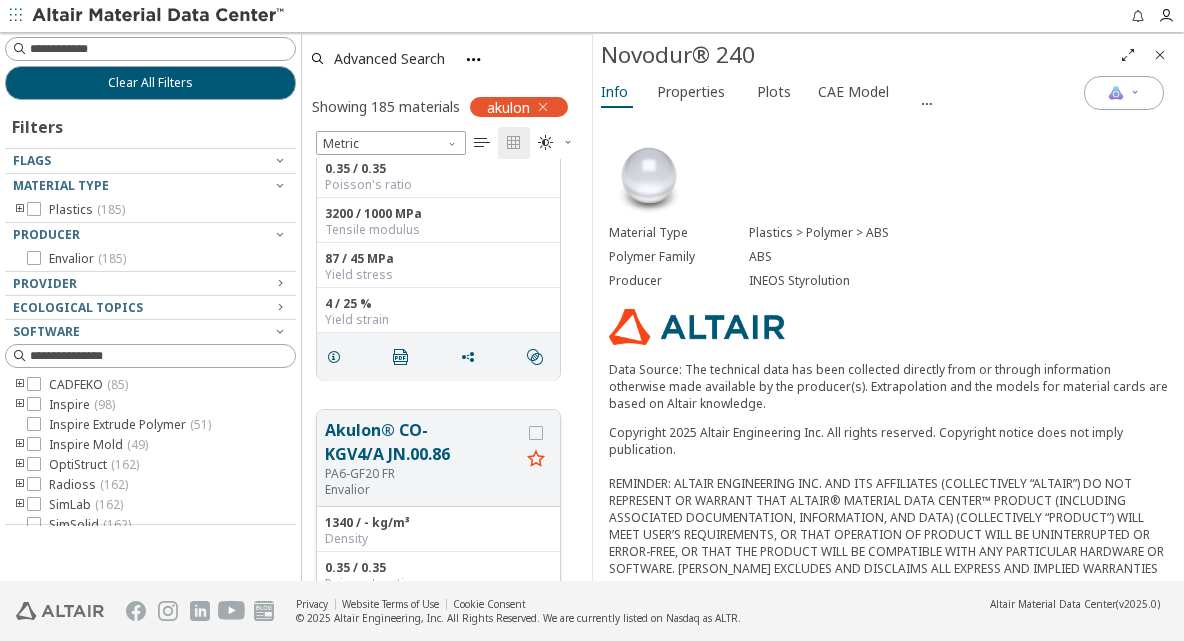 scroll, scrollTop: 590, scrollLeft: 0, axis: vertical 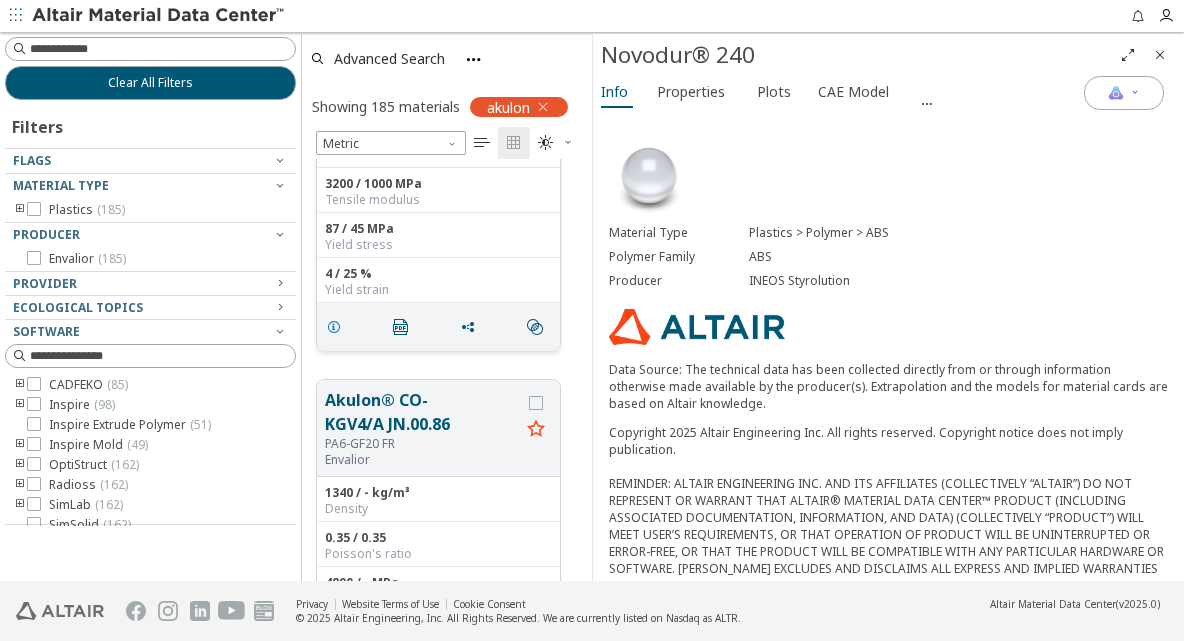 drag, startPoint x: 332, startPoint y: 323, endPoint x: 342, endPoint y: 321, distance: 10.198039 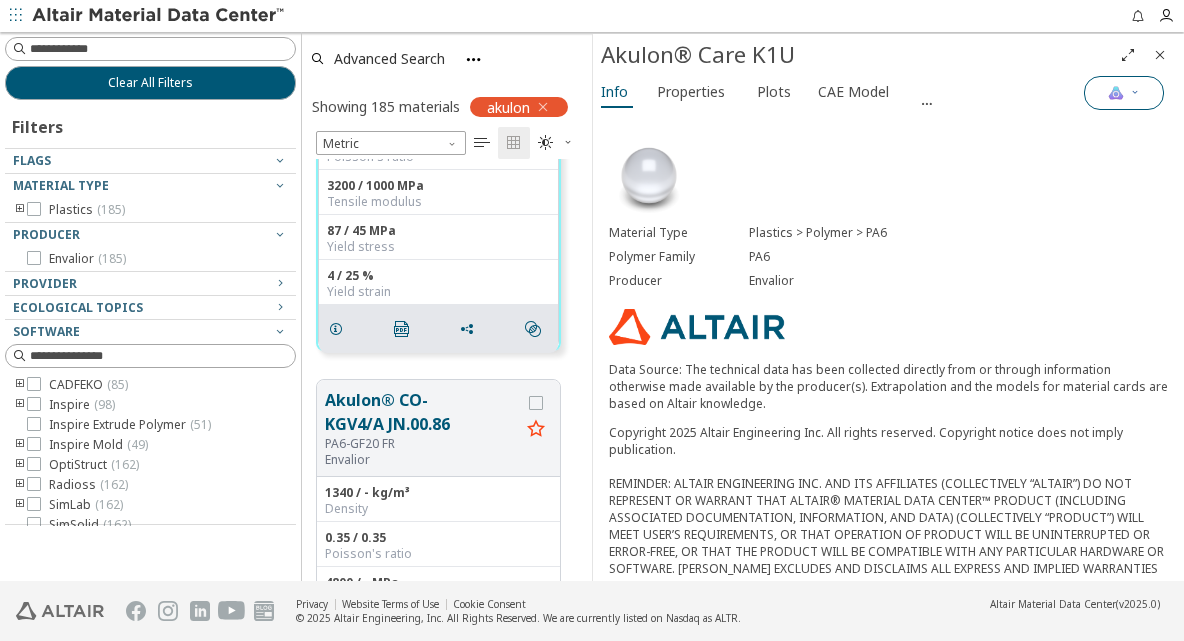 click at bounding box center [1135, 92] 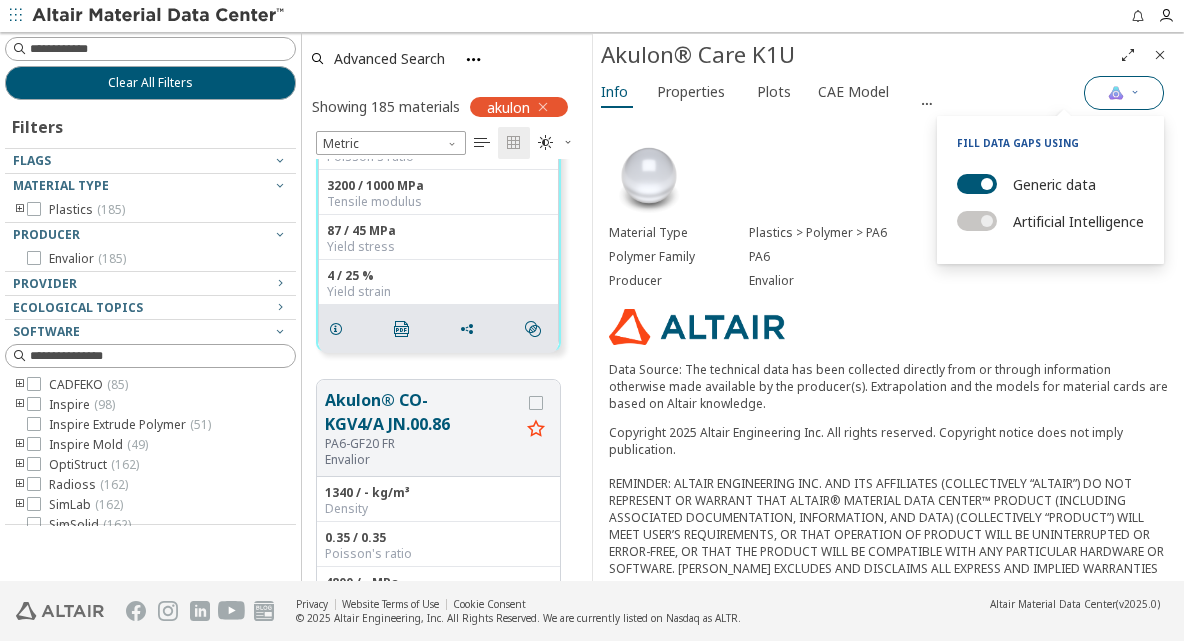 click at bounding box center [1135, 92] 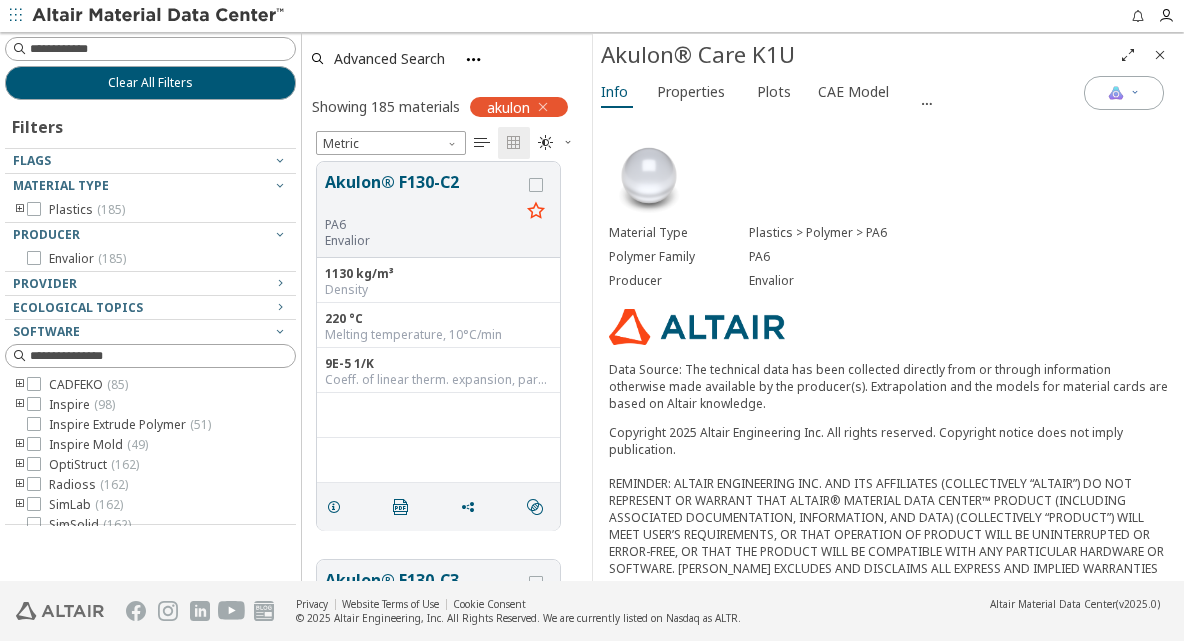 scroll, scrollTop: 4848, scrollLeft: 0, axis: vertical 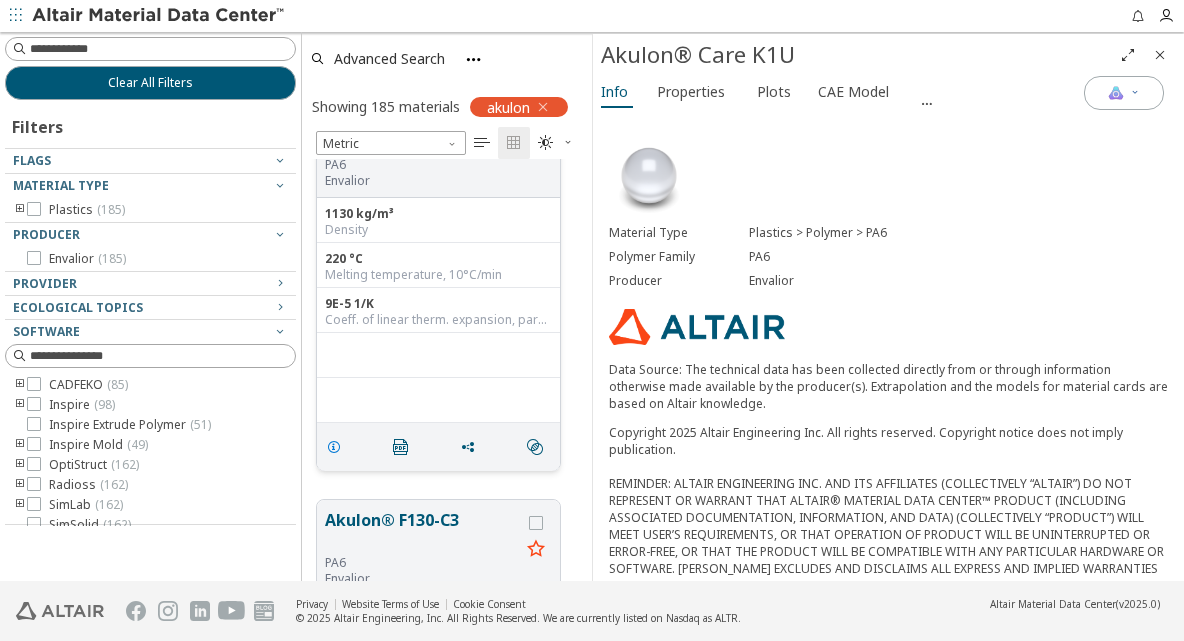 click at bounding box center (334, 447) 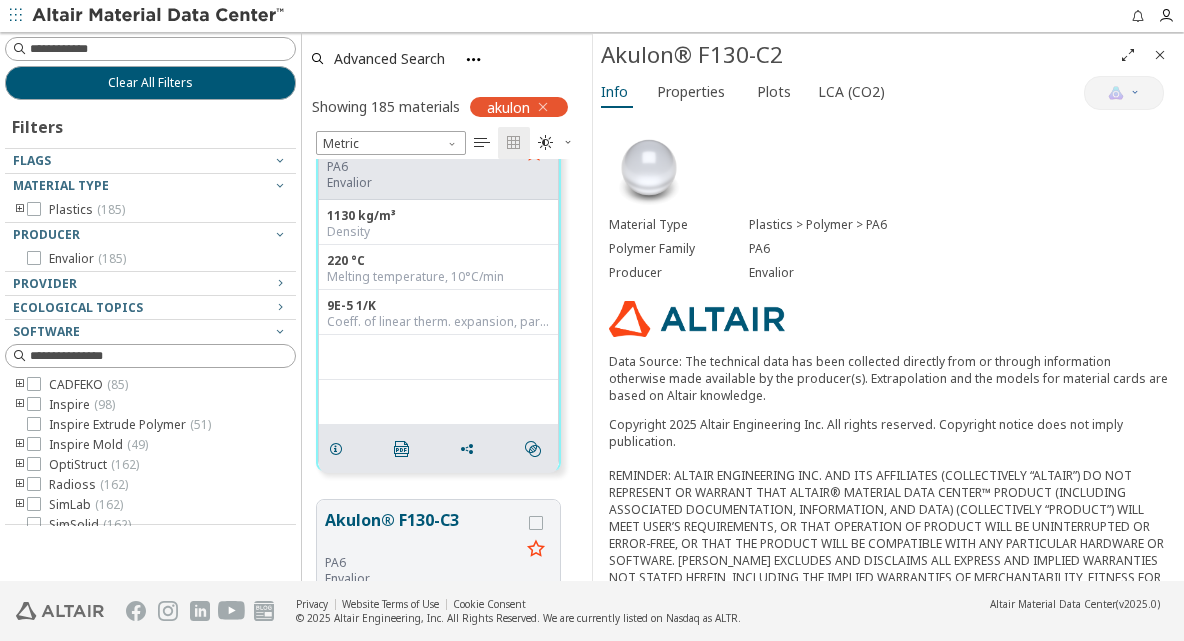 click at bounding box center [543, 107] 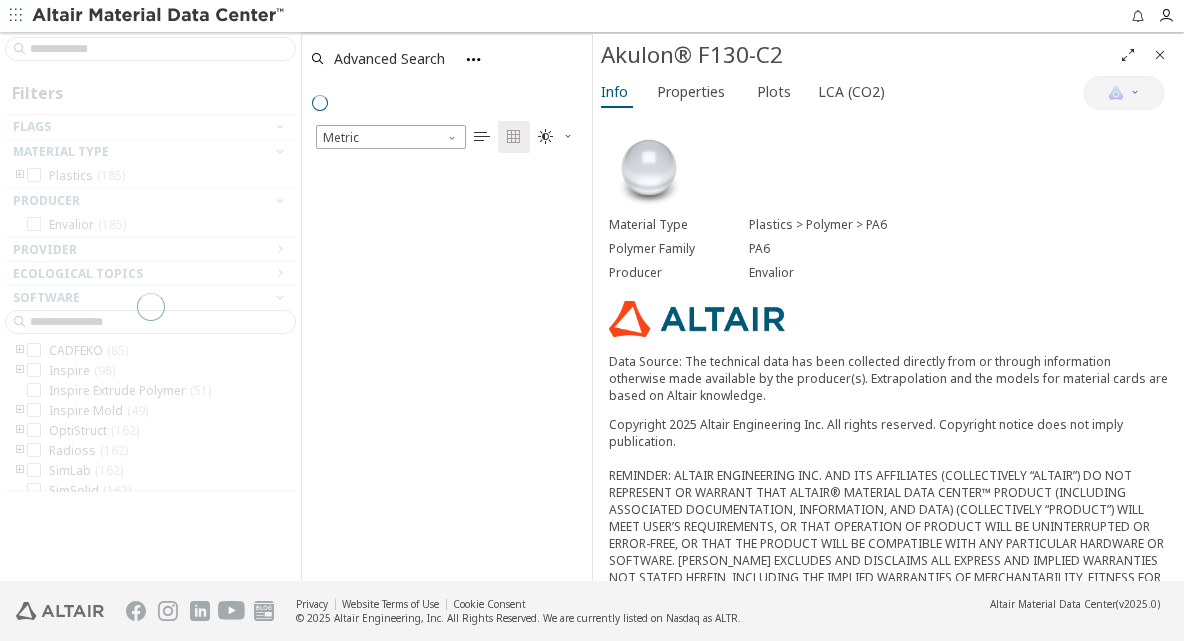 scroll, scrollTop: 2, scrollLeft: 1, axis: both 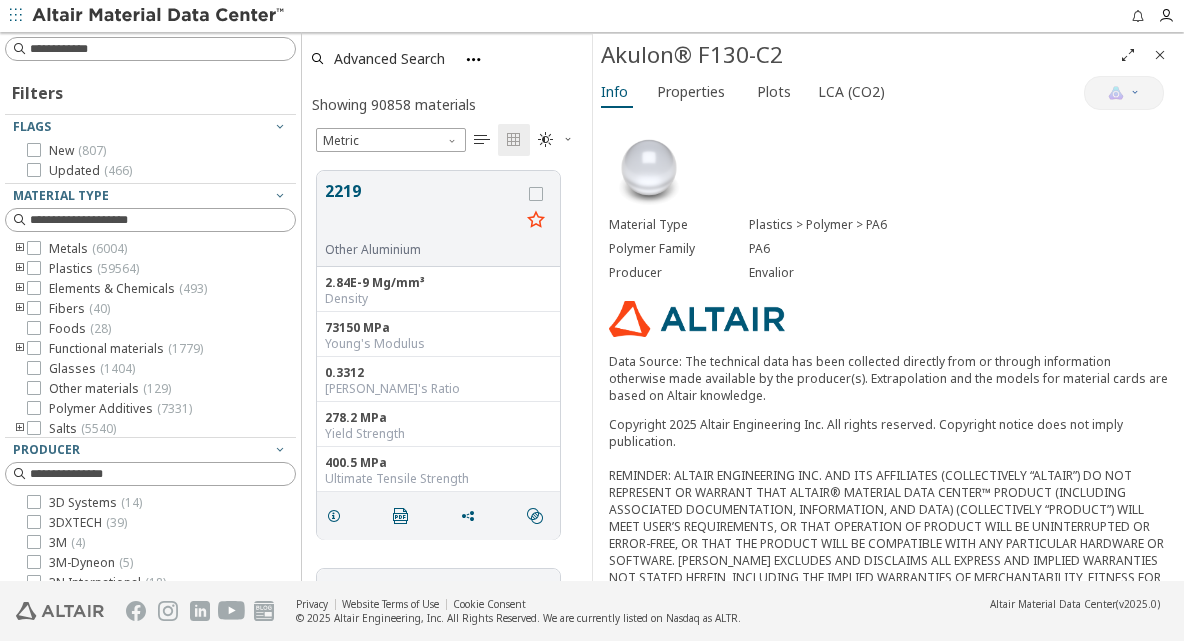 click at bounding box center (20, 269) 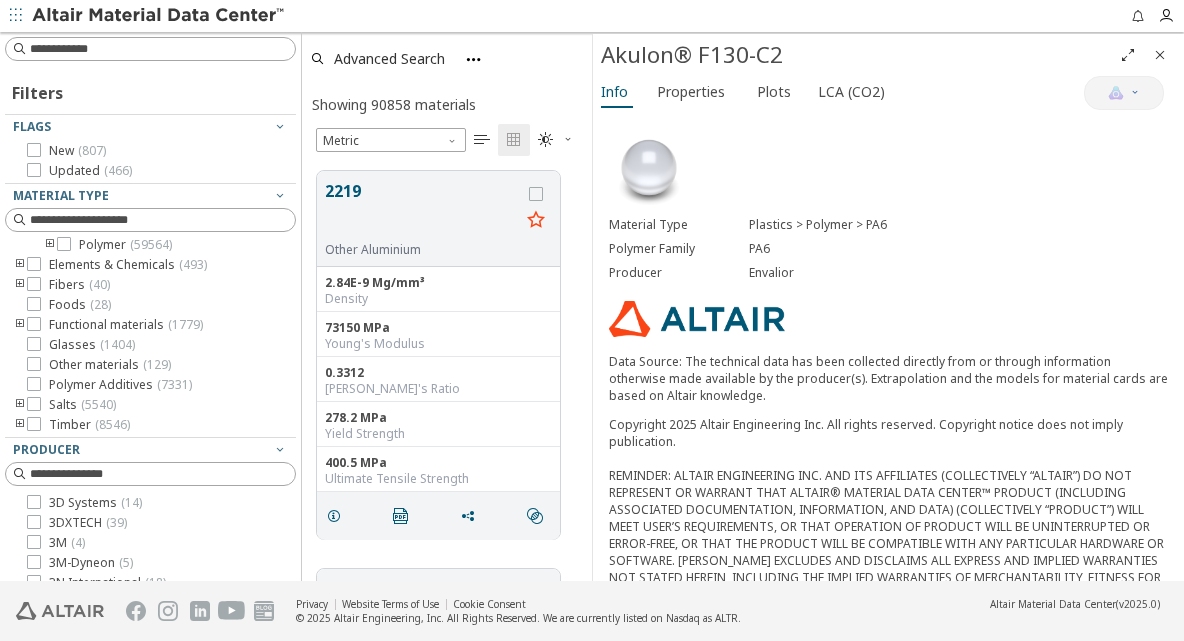 scroll, scrollTop: 45, scrollLeft: 0, axis: vertical 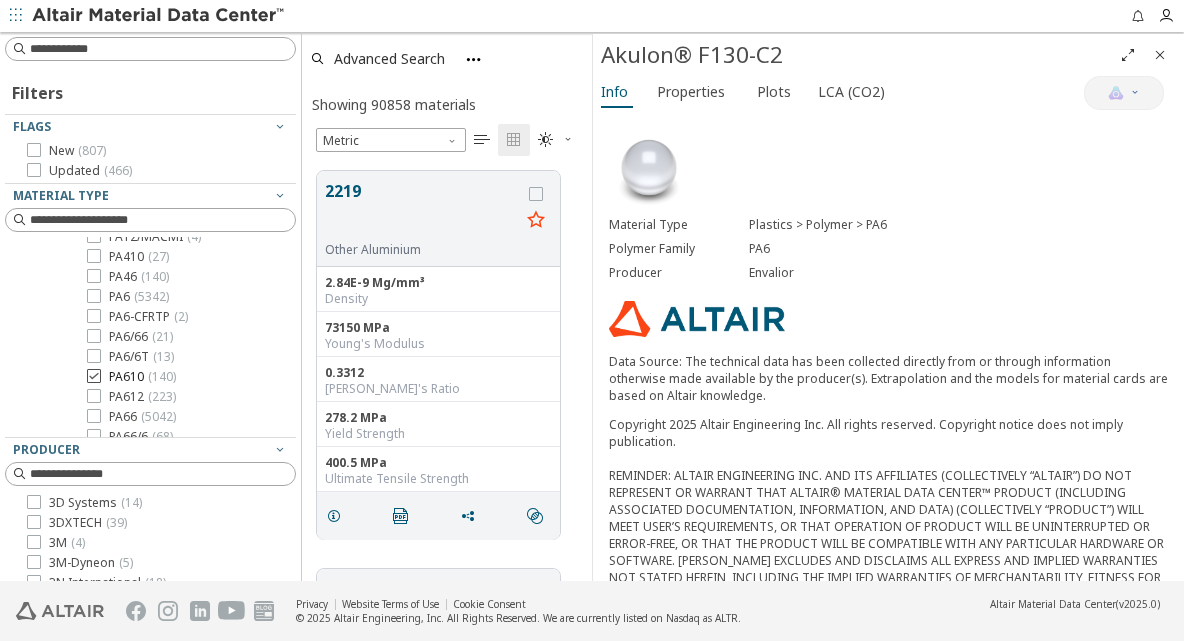 click at bounding box center (94, 416) 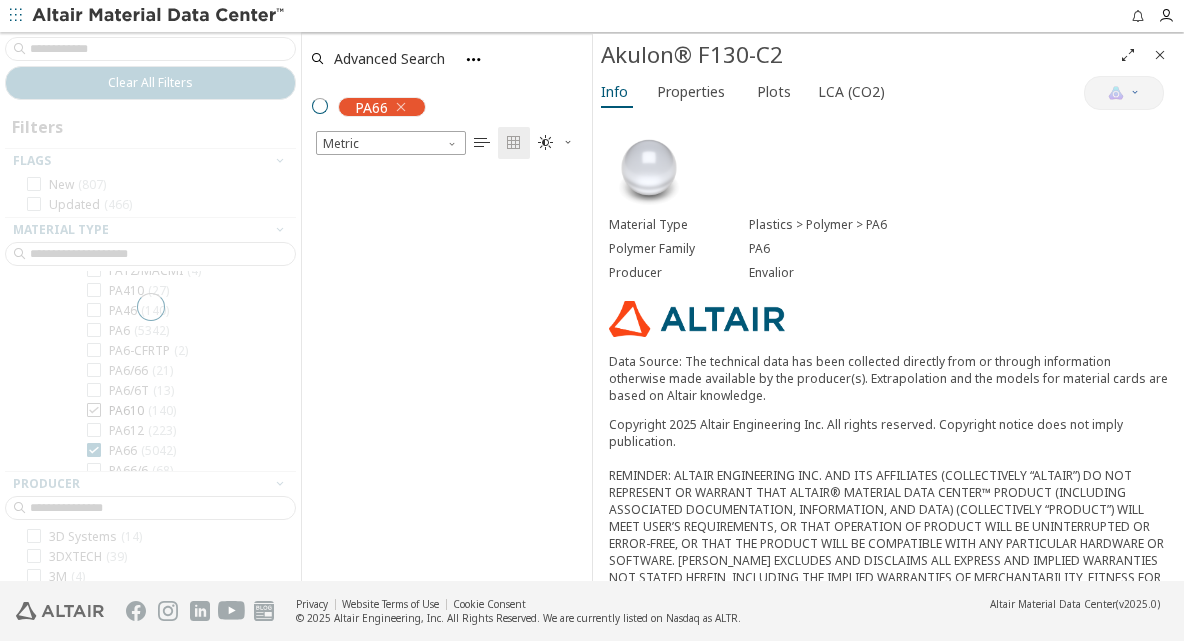 scroll, scrollTop: 973, scrollLeft: 0, axis: vertical 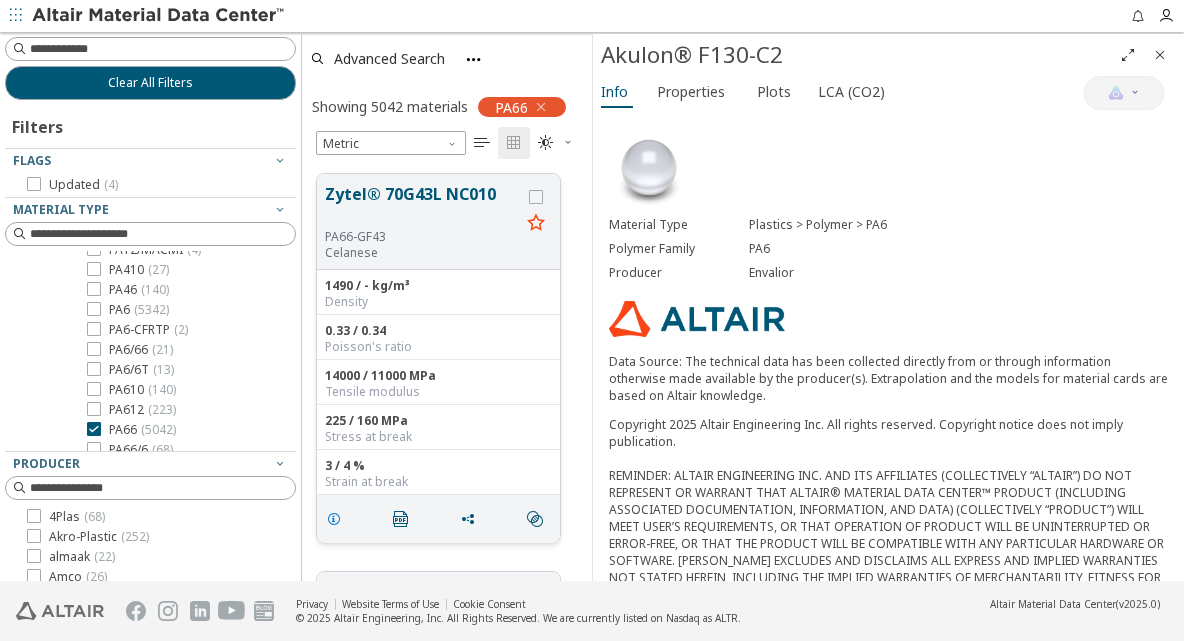 click at bounding box center (334, 519) 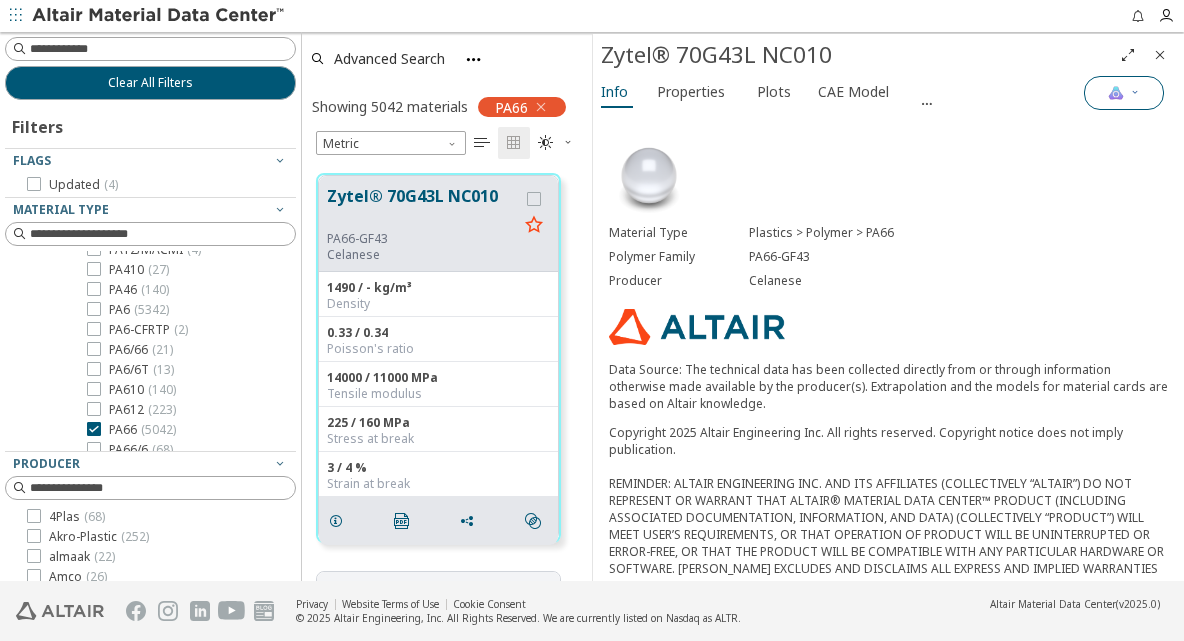 click at bounding box center (1135, 93) 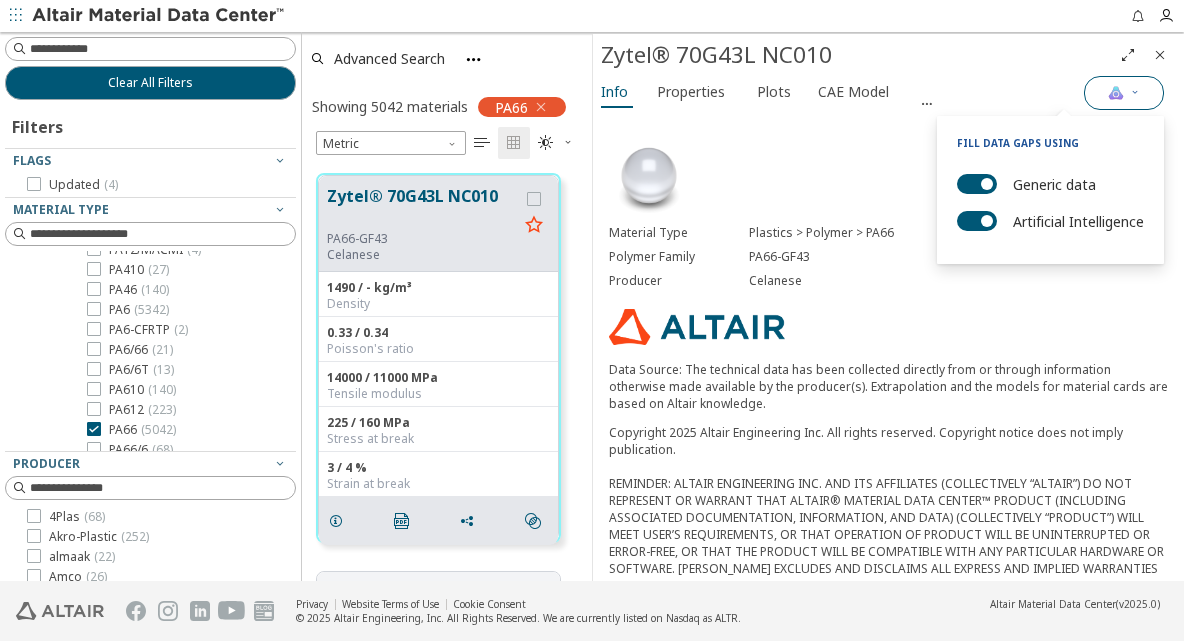 type 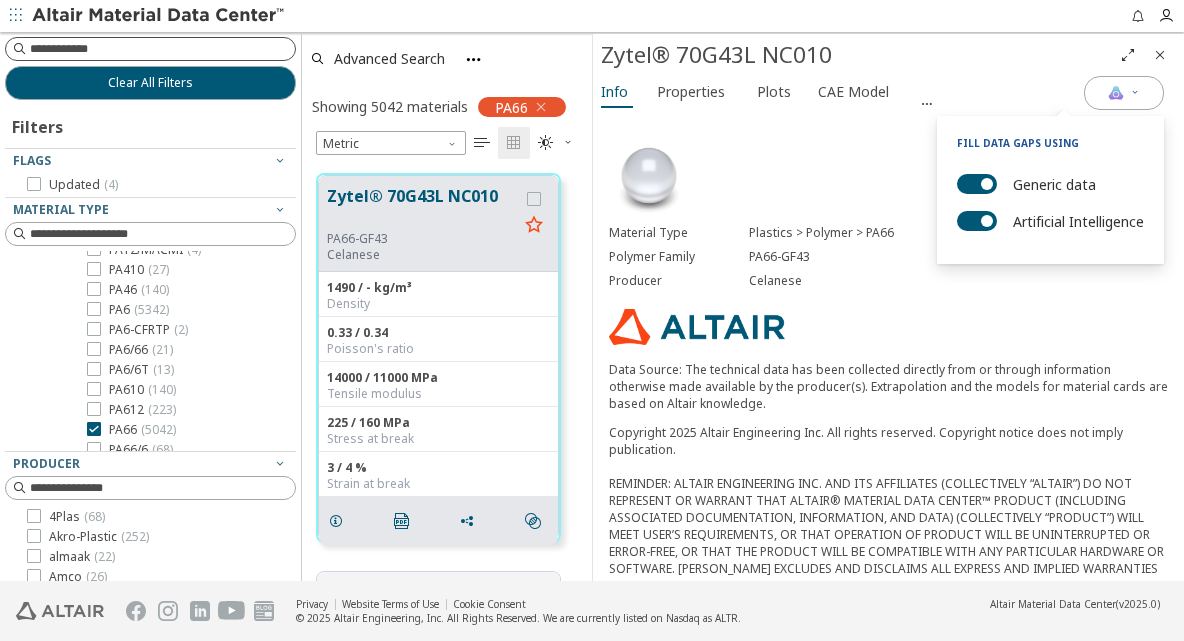 click at bounding box center (162, 49) 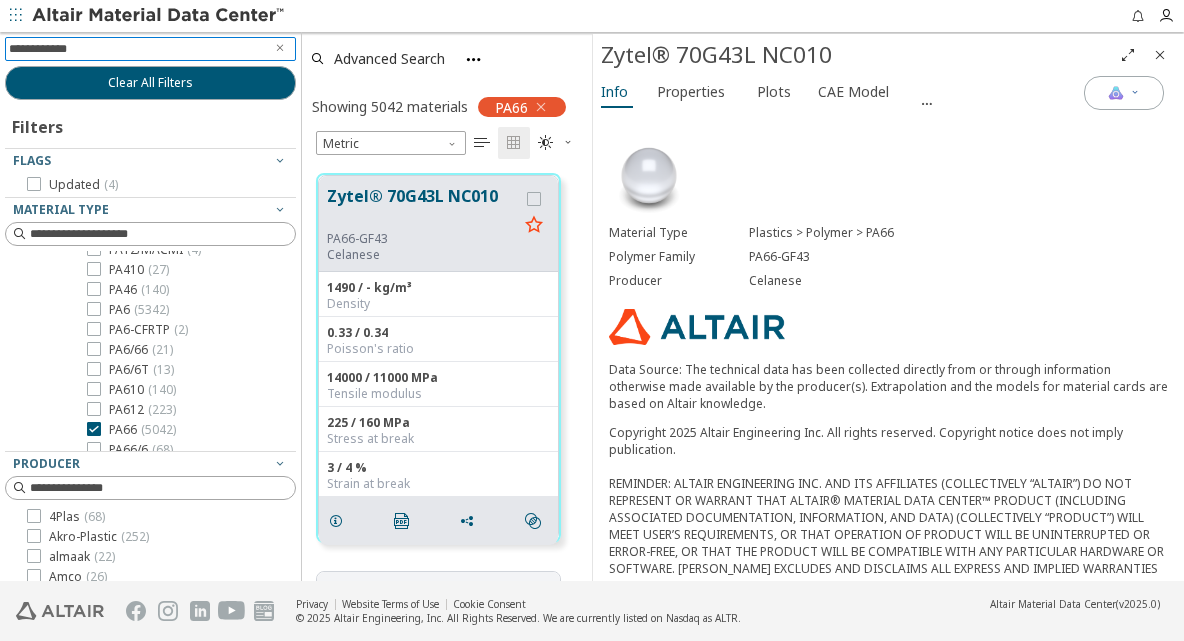 scroll, scrollTop: 0, scrollLeft: 0, axis: both 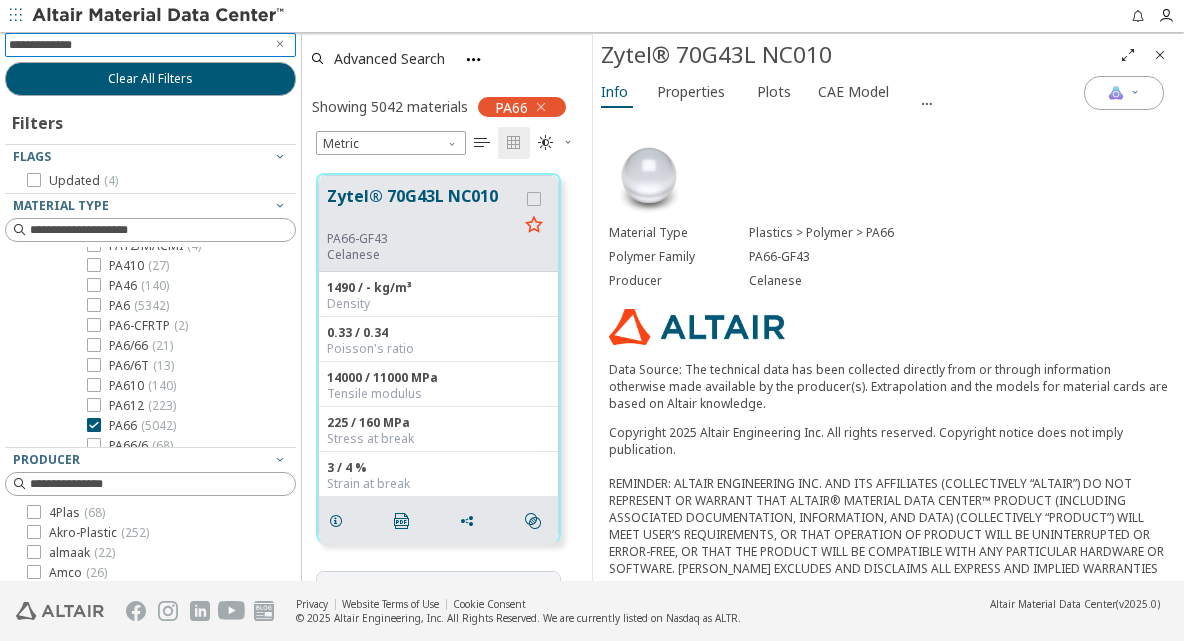 click on "**********" at bounding box center (136, 45) 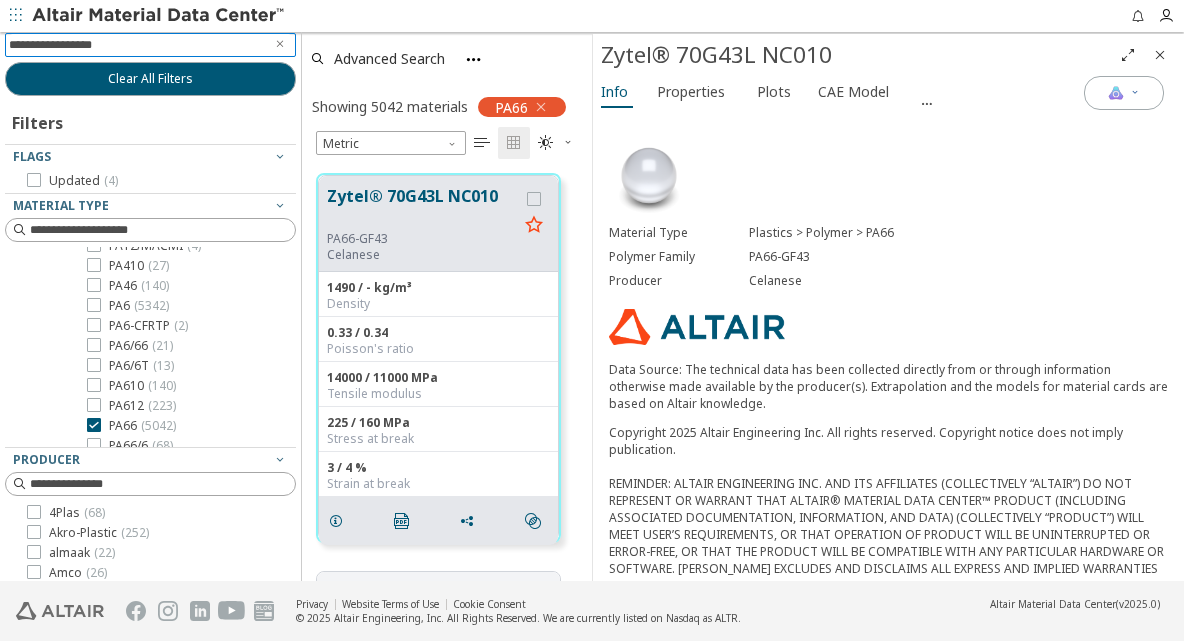 type on "**********" 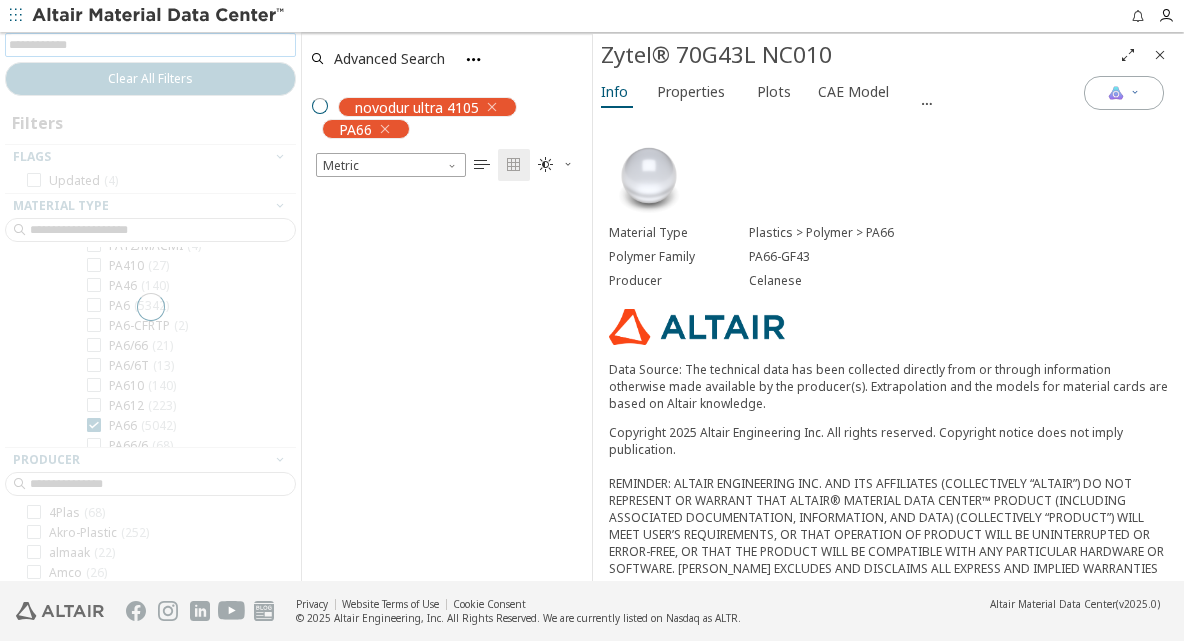 scroll, scrollTop: 401, scrollLeft: 290, axis: both 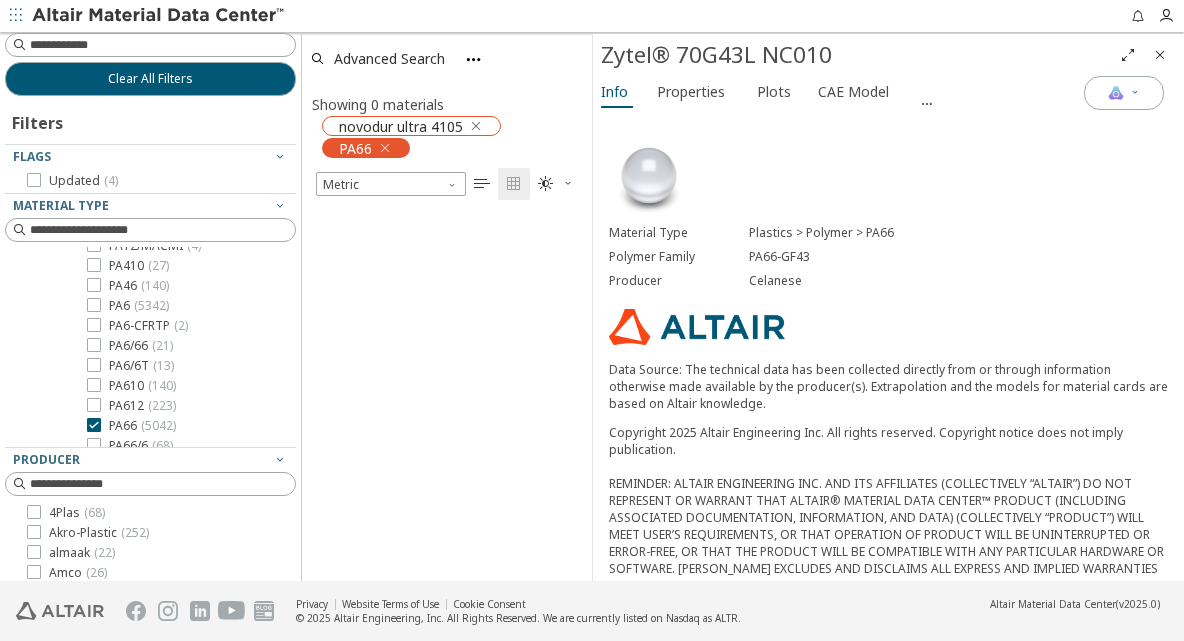 click on "novodur ultra 4105" at bounding box center [401, 126] 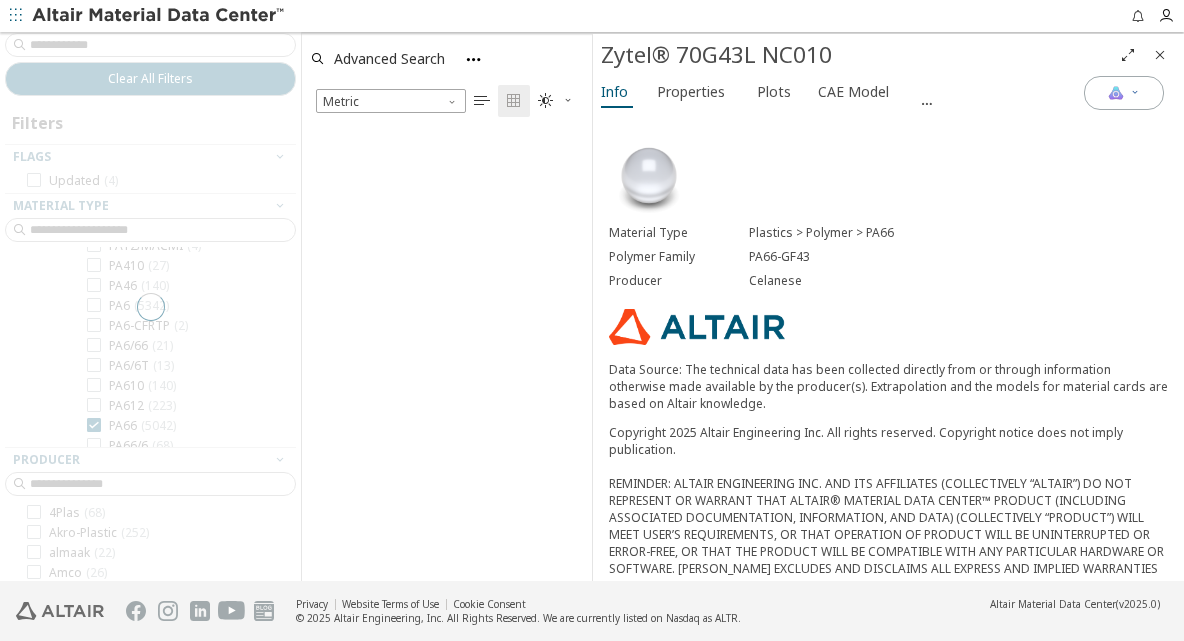scroll, scrollTop: 0, scrollLeft: 0, axis: both 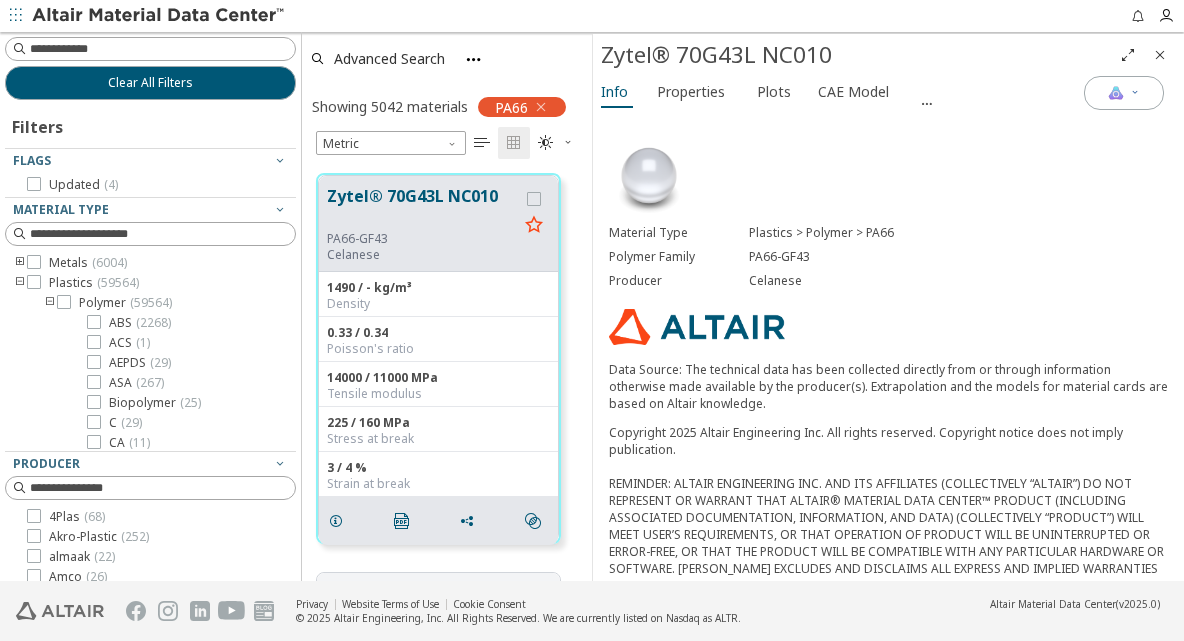 click at bounding box center (541, 107) 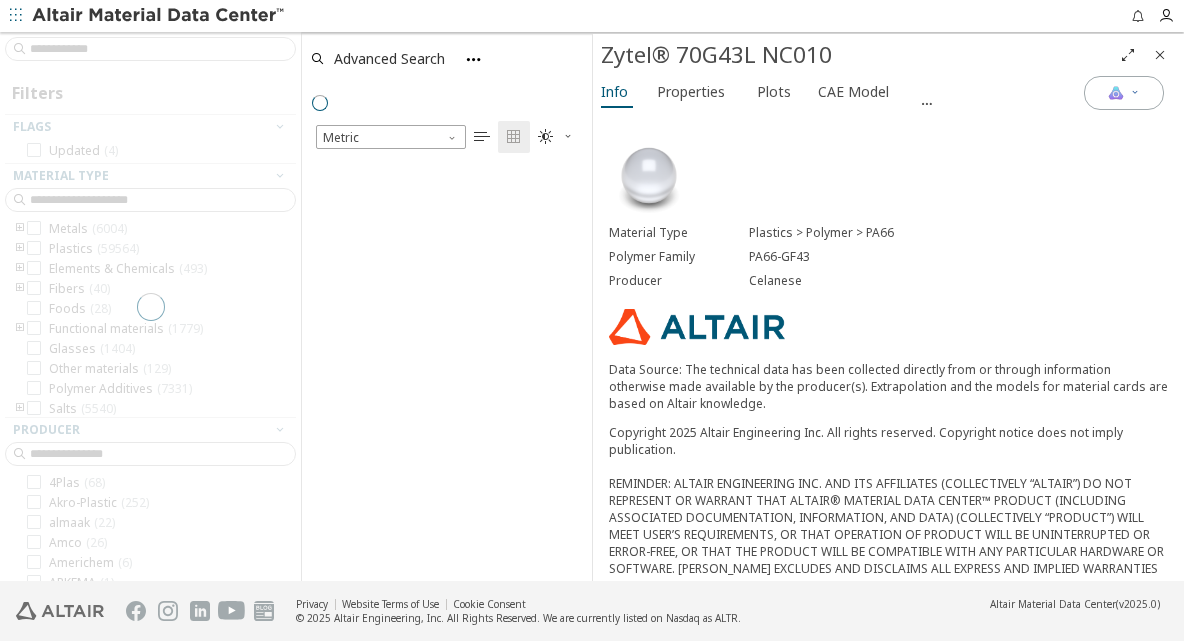 scroll, scrollTop: 2, scrollLeft: 1, axis: both 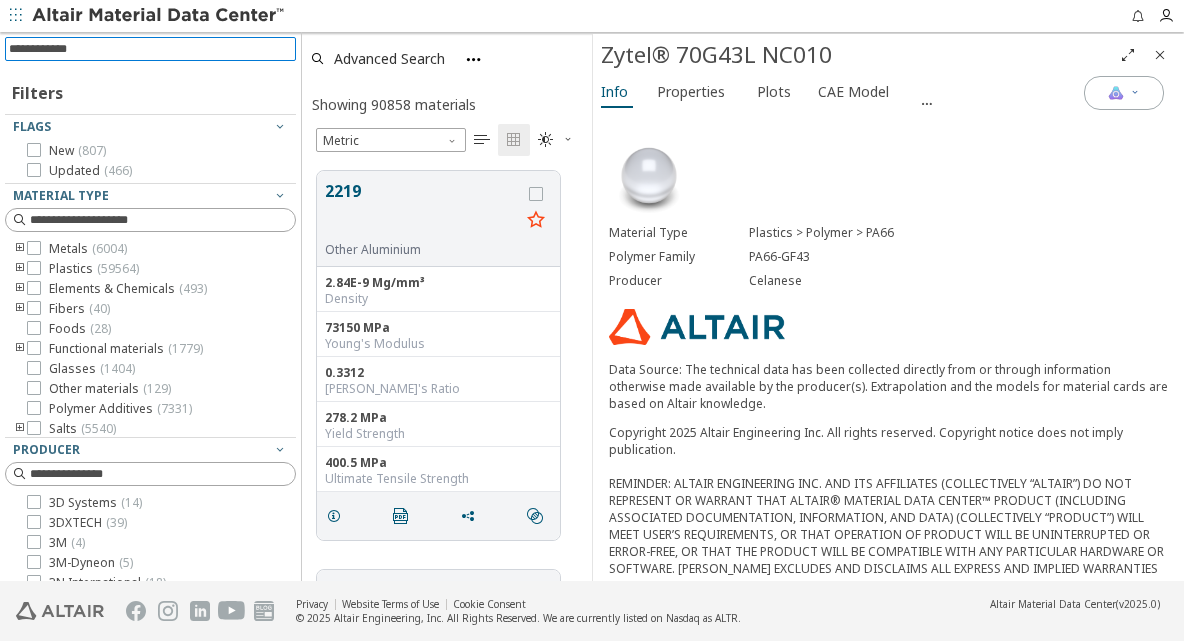 click at bounding box center [152, 49] 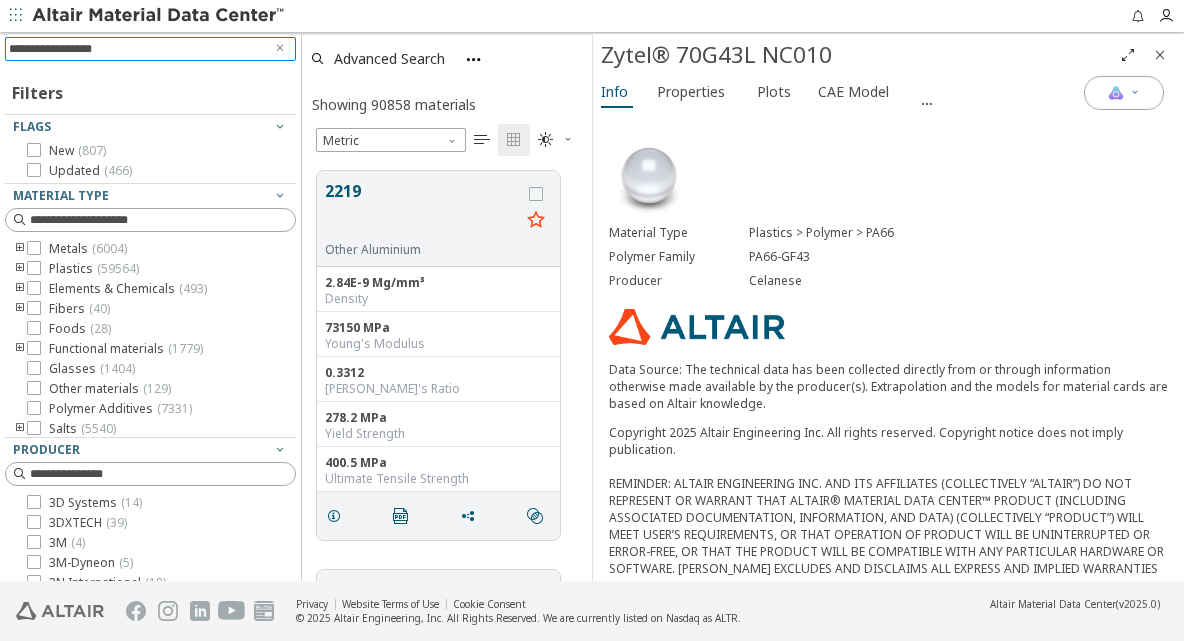 type on "**********" 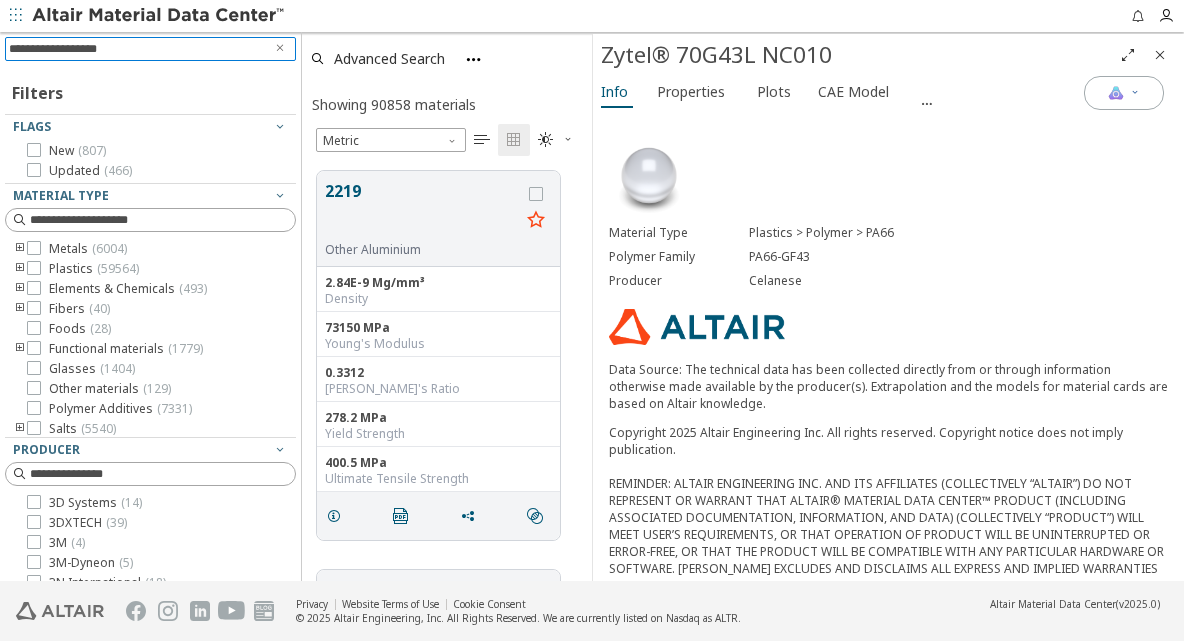 type 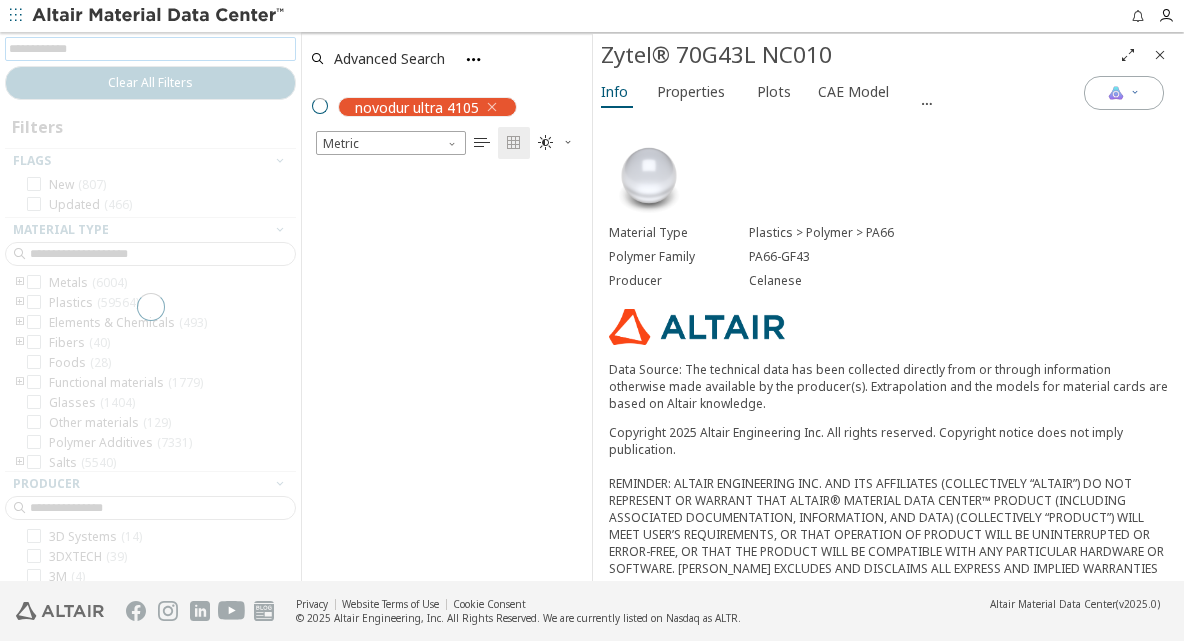scroll, scrollTop: 423, scrollLeft: 290, axis: both 